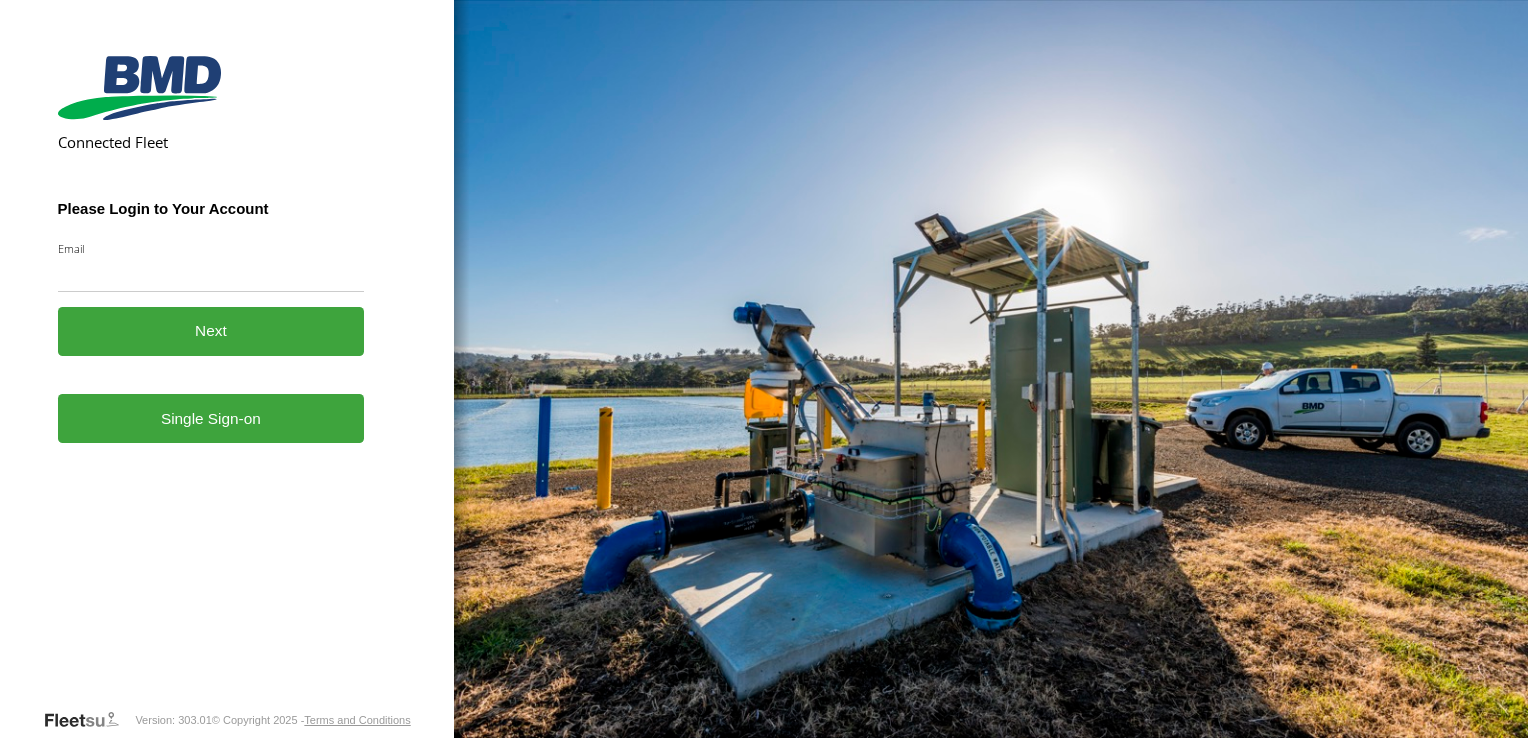 scroll, scrollTop: 0, scrollLeft: 0, axis: both 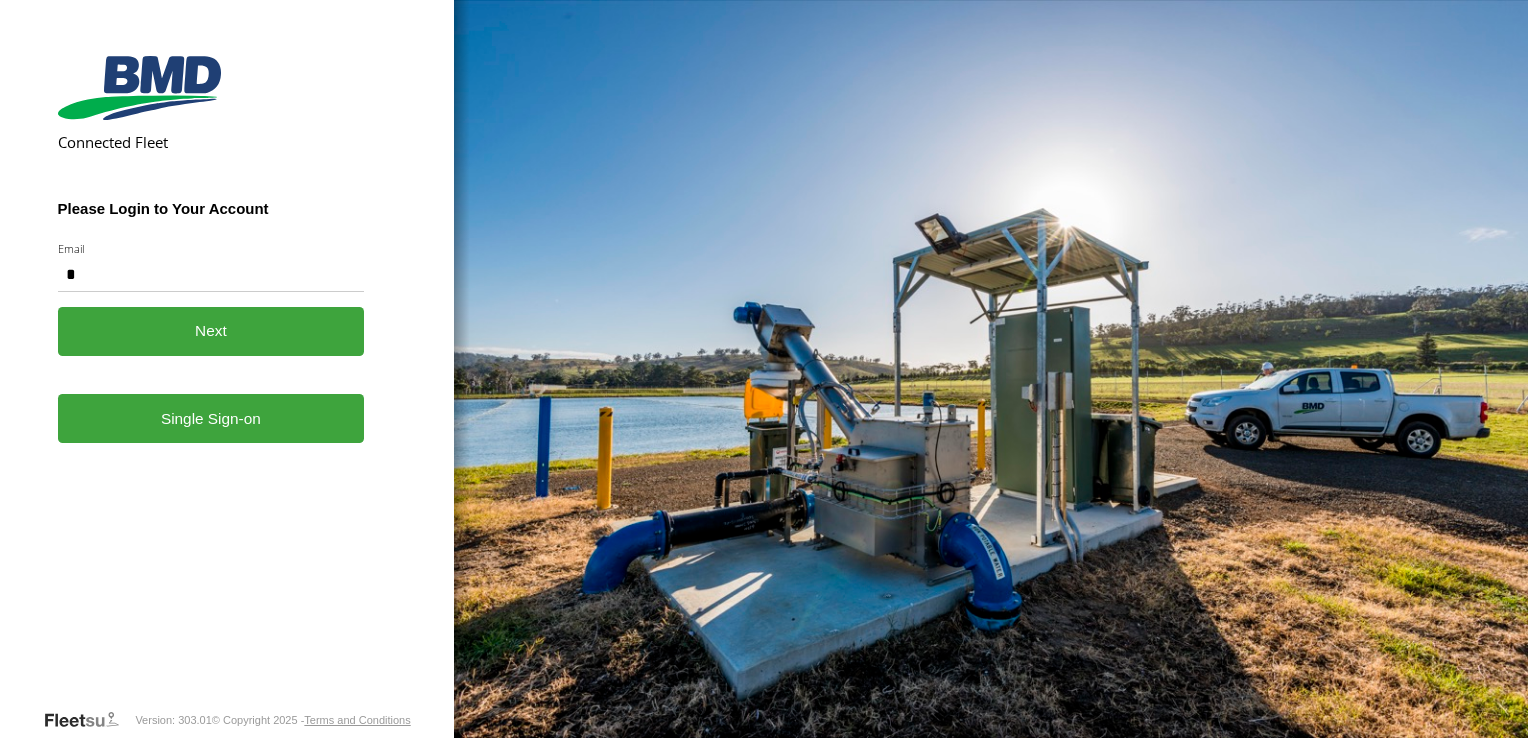 type on "**********" 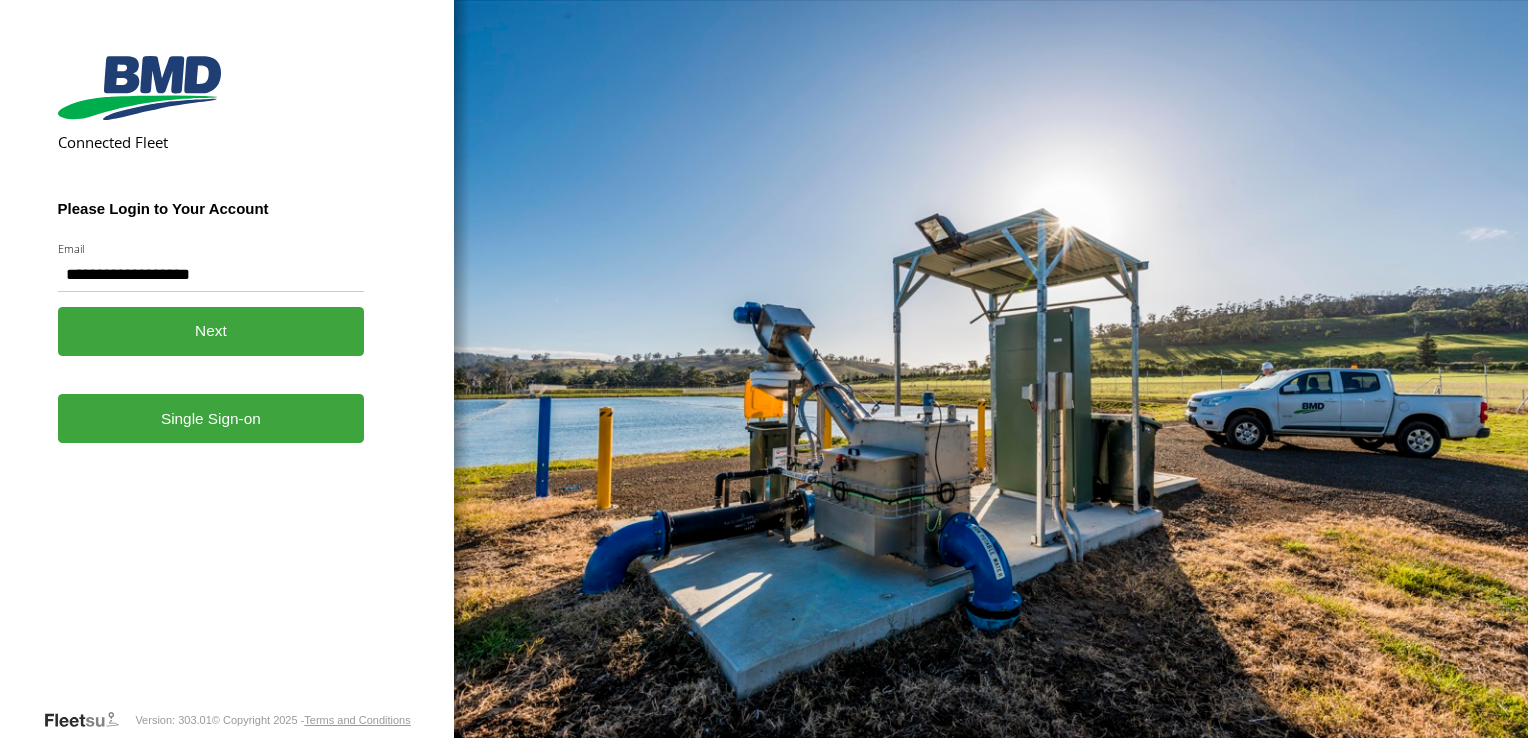 click on "Single Sign-on" at bounding box center (211, 418) 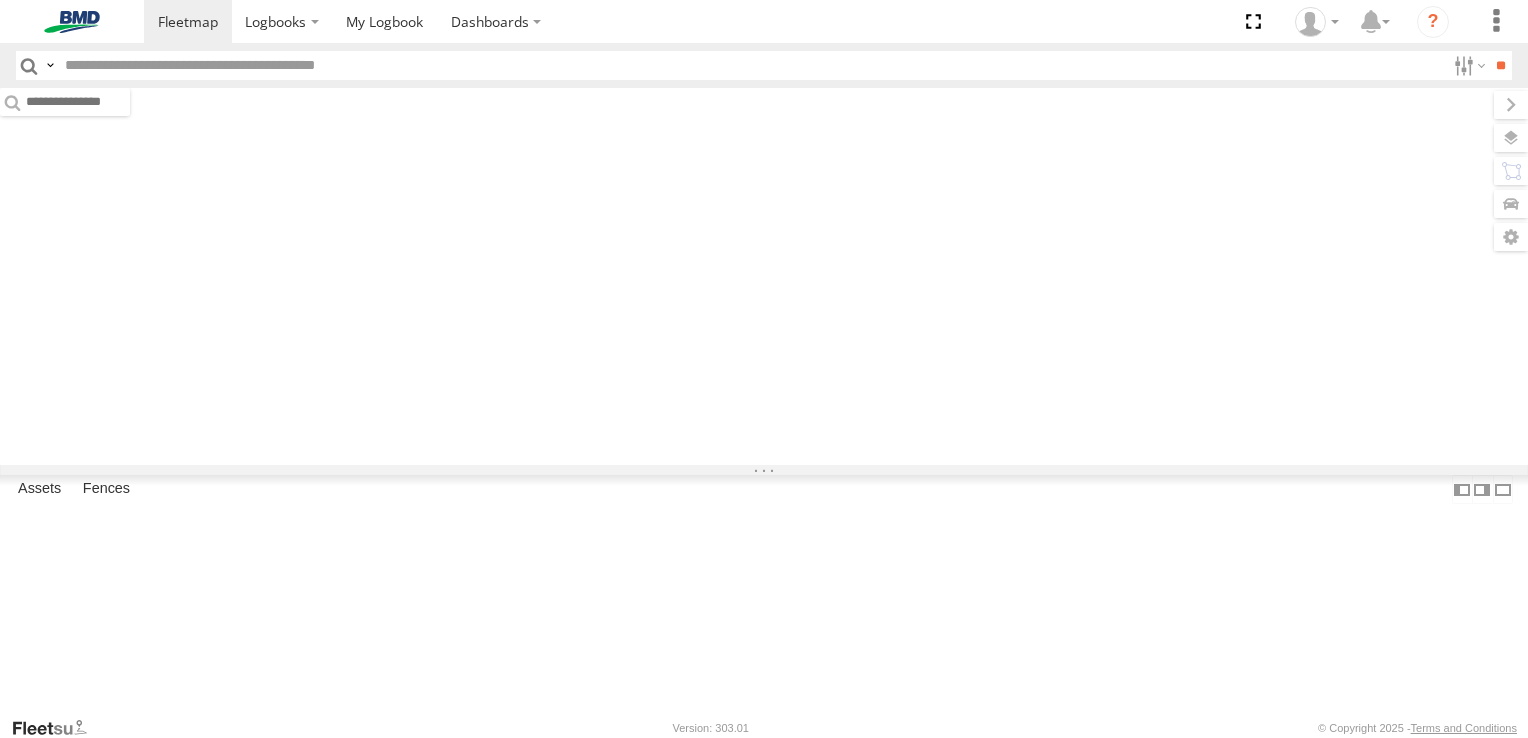 scroll, scrollTop: 0, scrollLeft: 0, axis: both 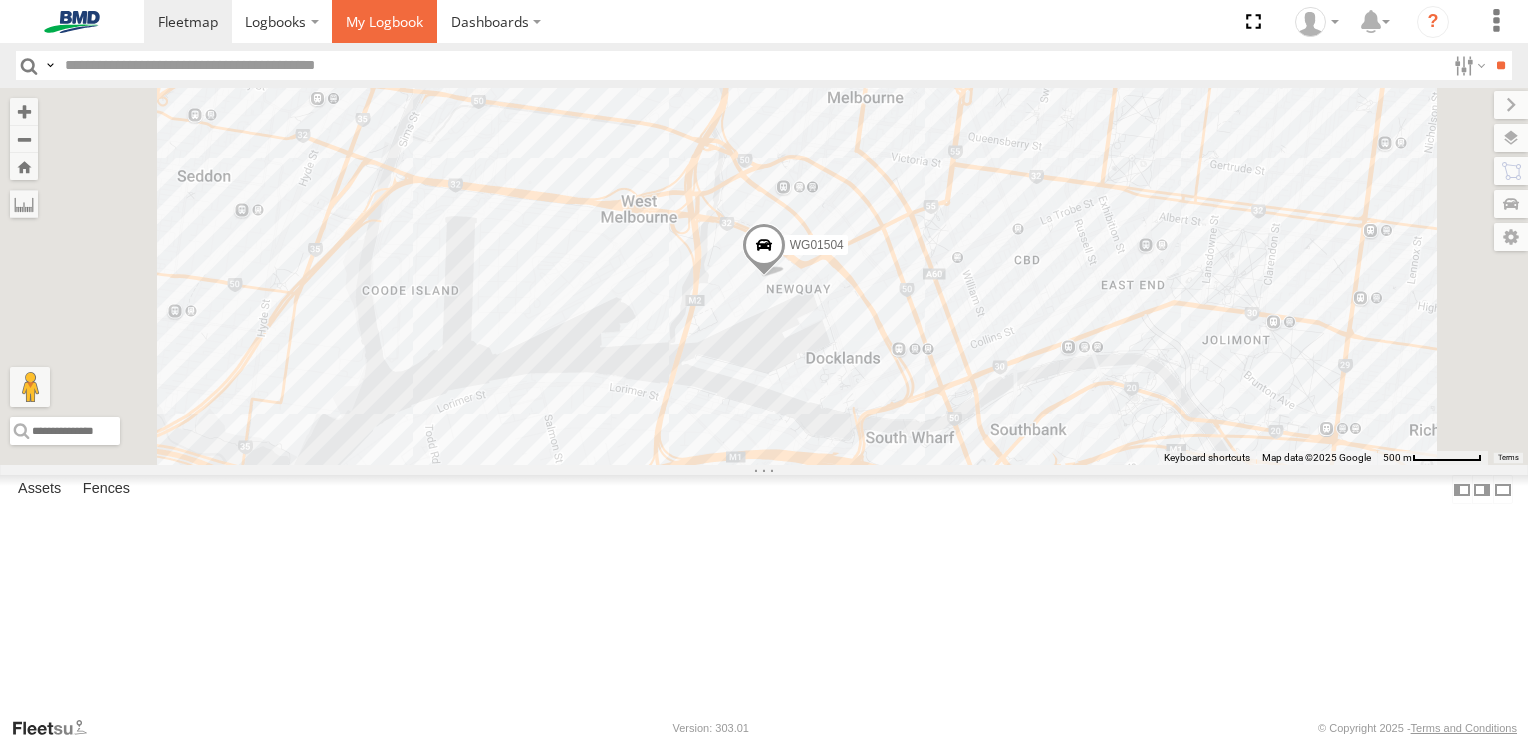 click at bounding box center (384, 21) 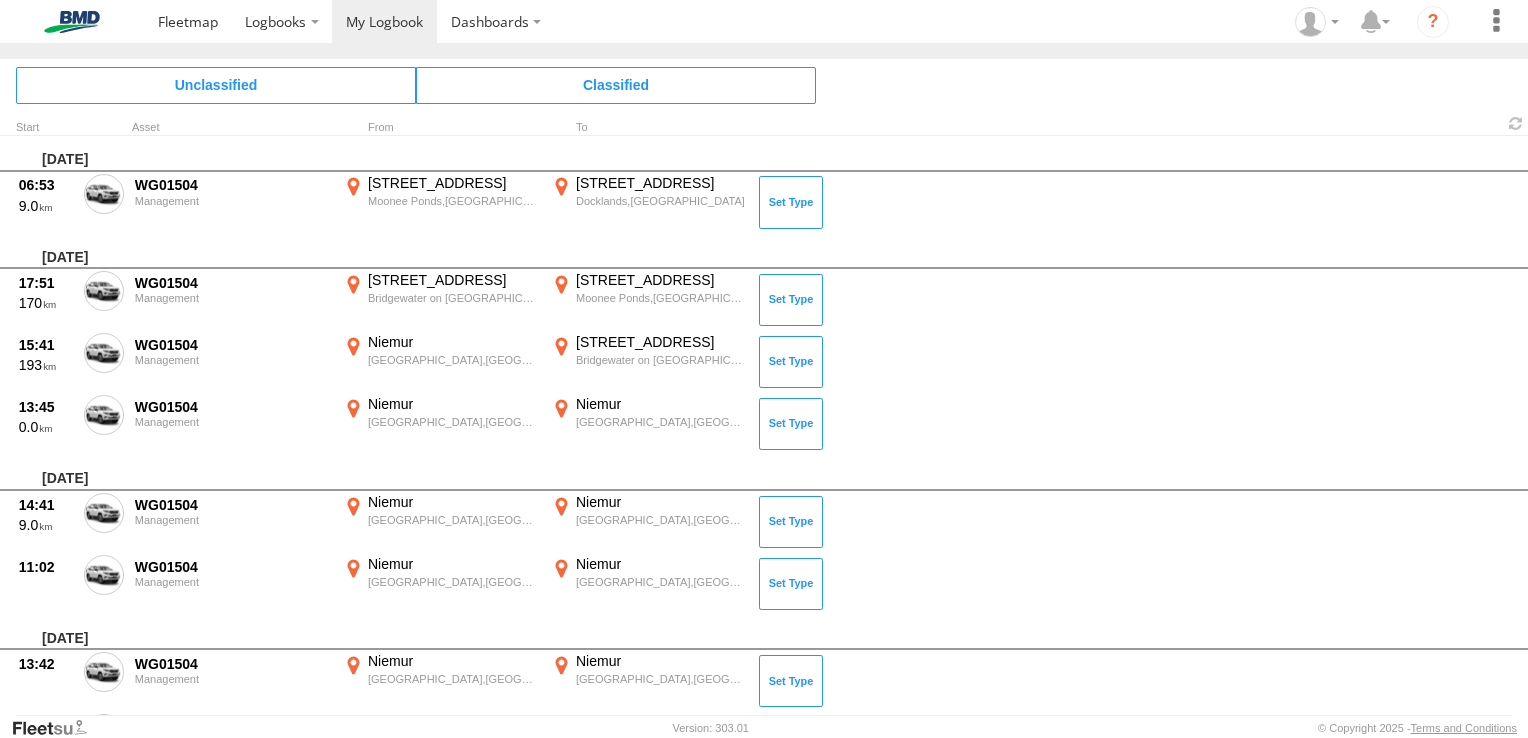 scroll, scrollTop: 0, scrollLeft: 0, axis: both 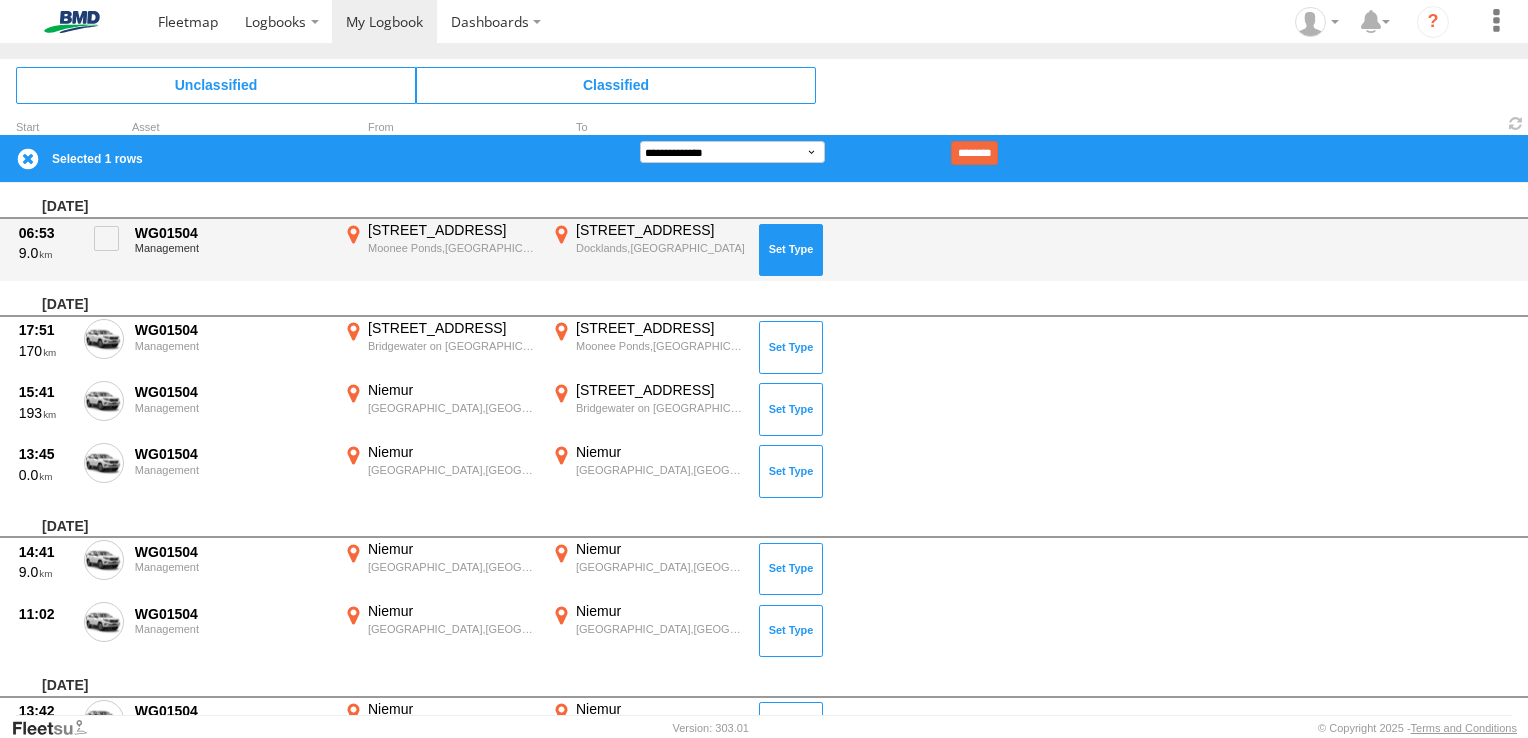 click at bounding box center [791, 250] 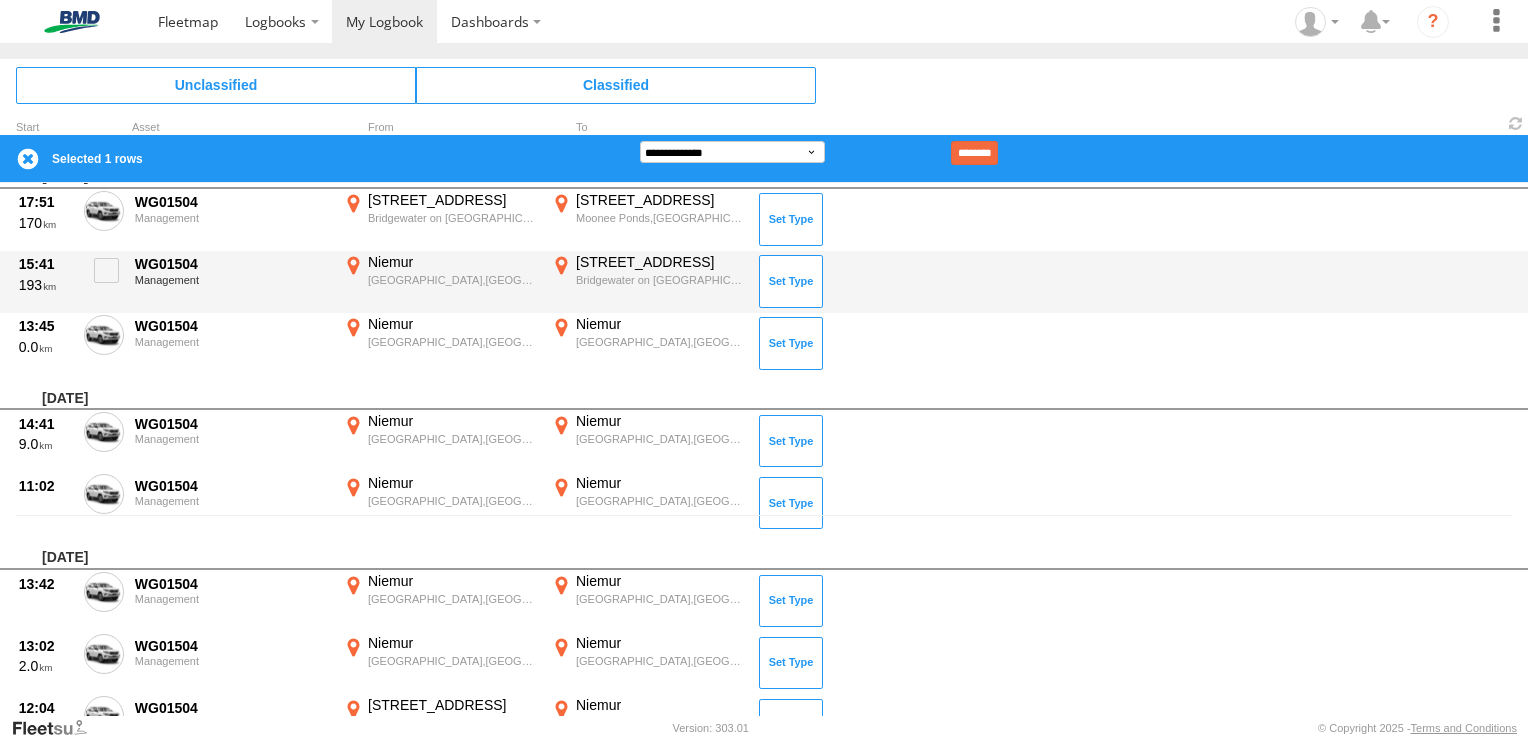 scroll, scrollTop: 0, scrollLeft: 0, axis: both 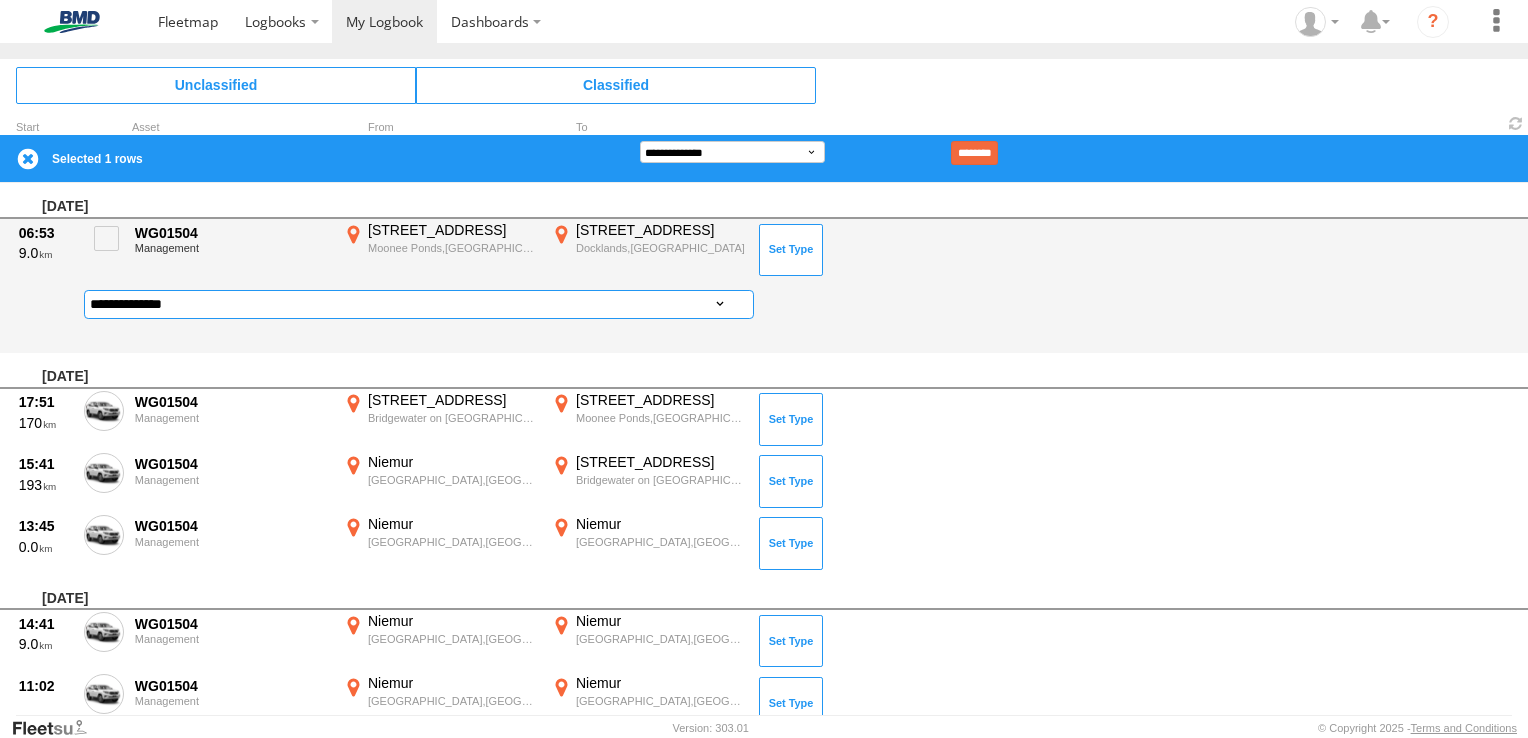 click on "**********" at bounding box center [419, 304] 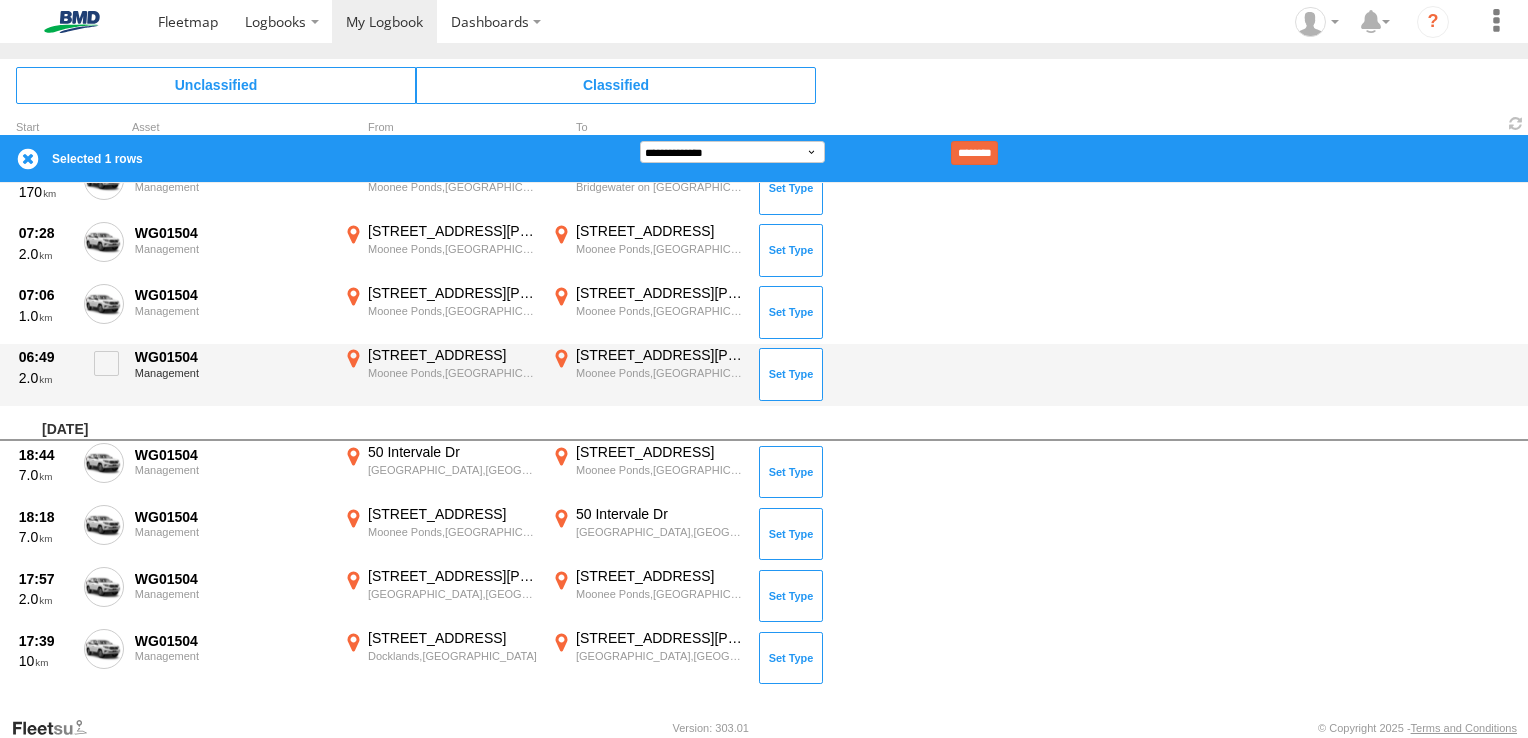 scroll, scrollTop: 790, scrollLeft: 0, axis: vertical 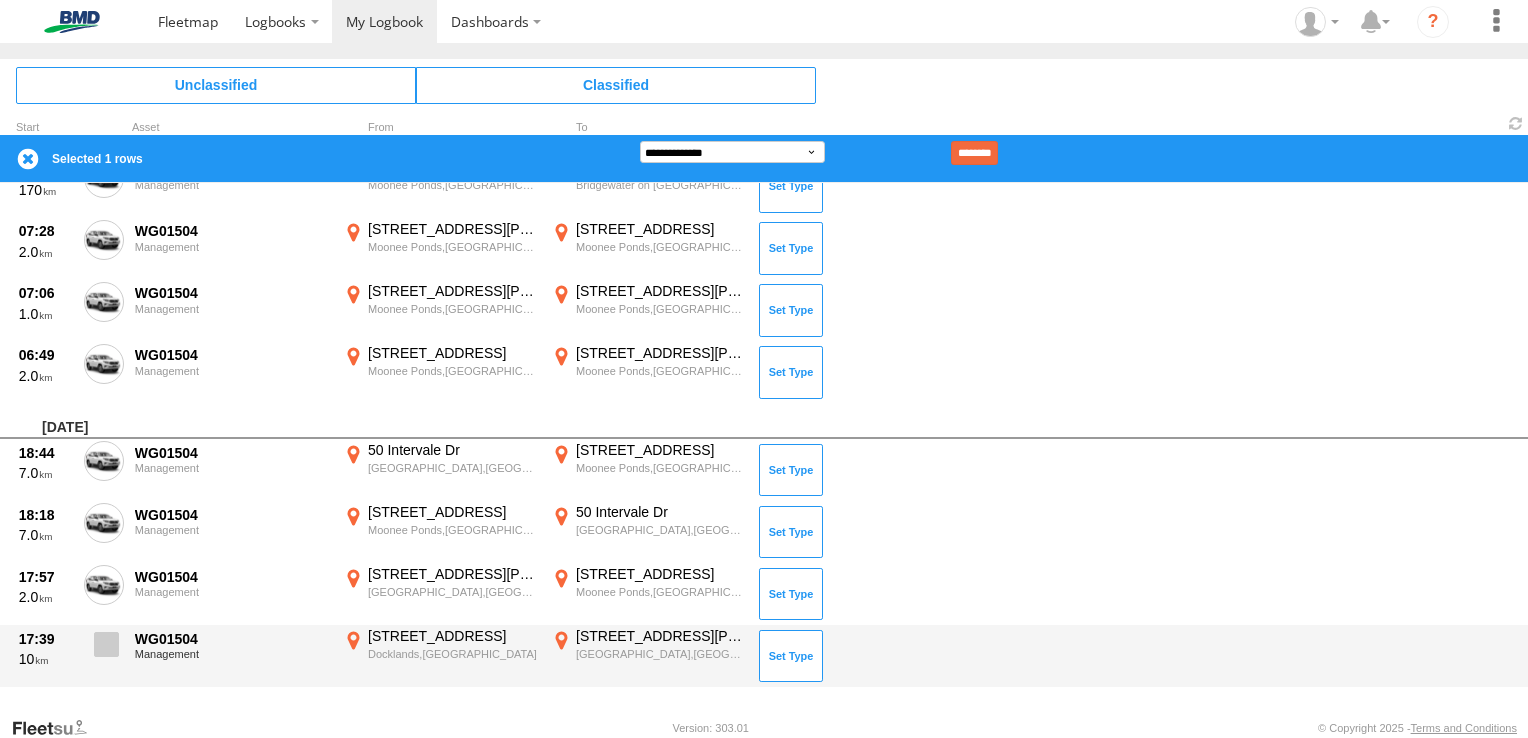 click at bounding box center [106, 644] 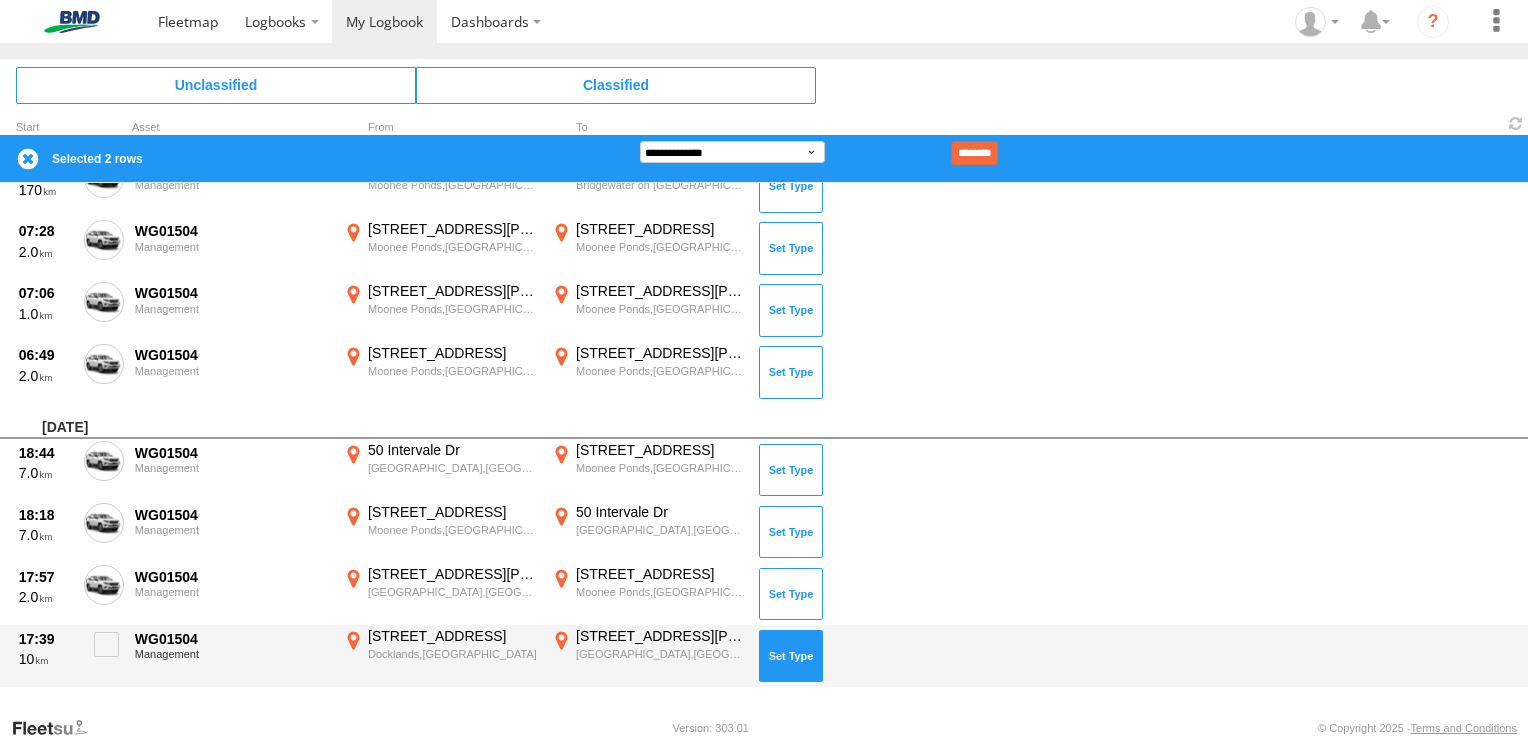 click at bounding box center (791, 656) 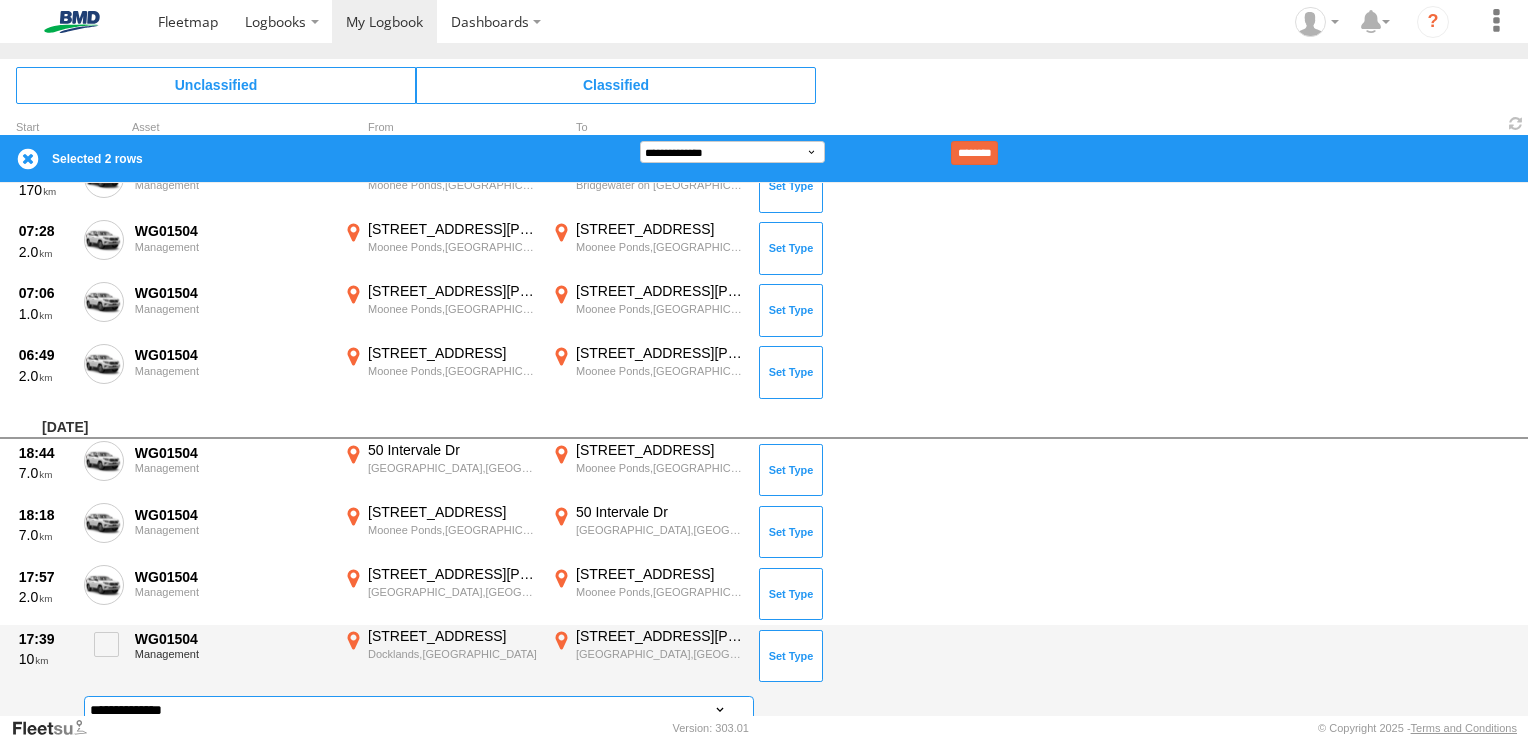 scroll, scrollTop: 796, scrollLeft: 0, axis: vertical 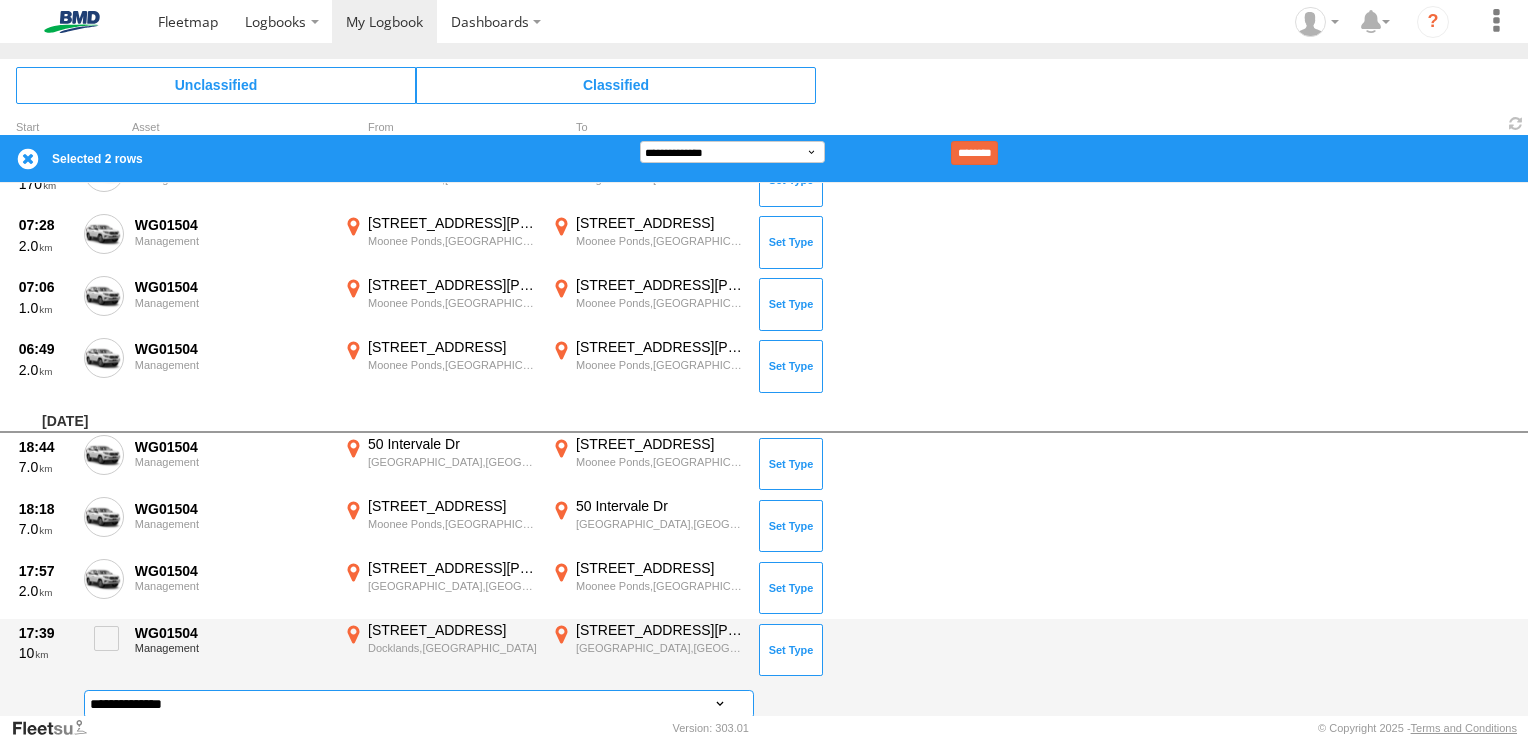 click on "**********" at bounding box center [419, 704] 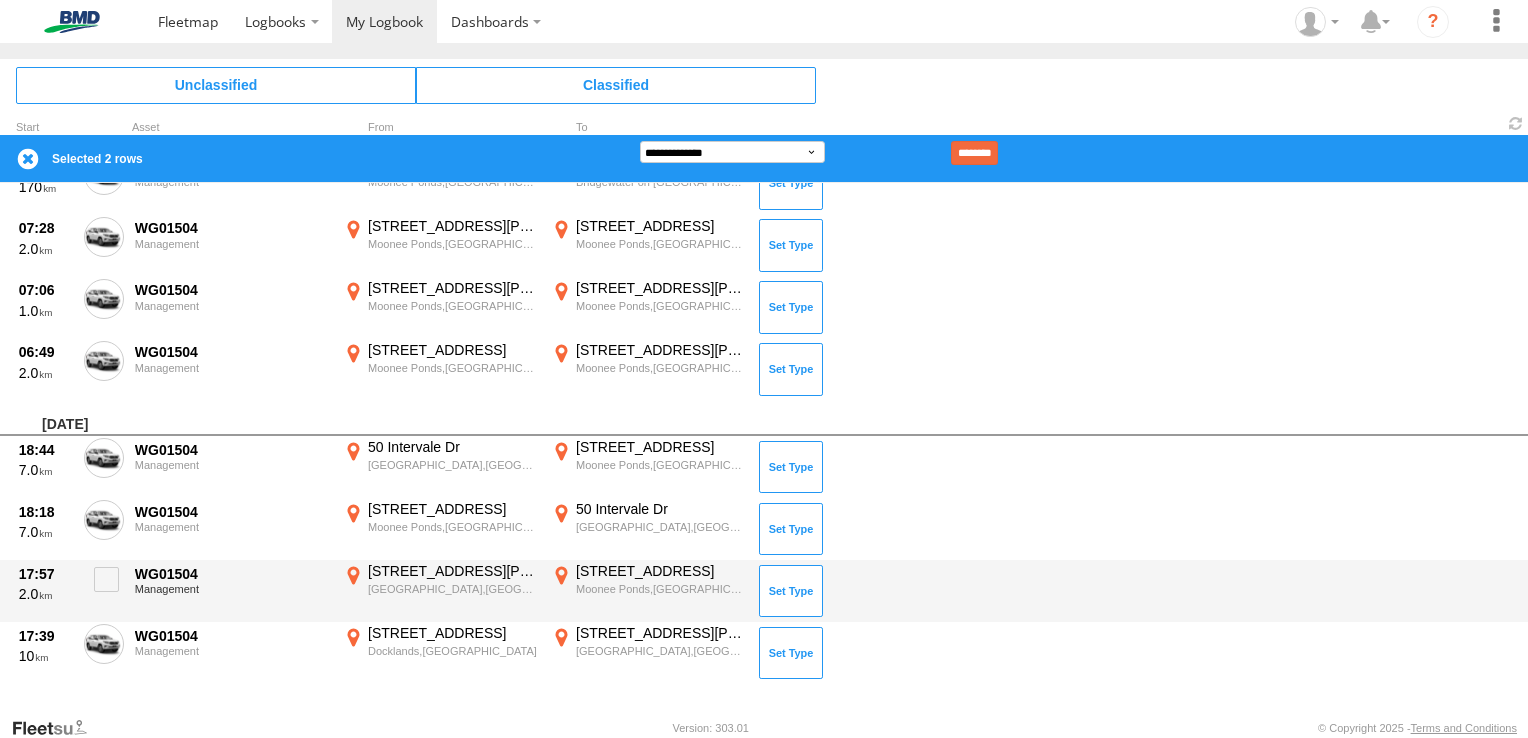 scroll, scrollTop: 790, scrollLeft: 0, axis: vertical 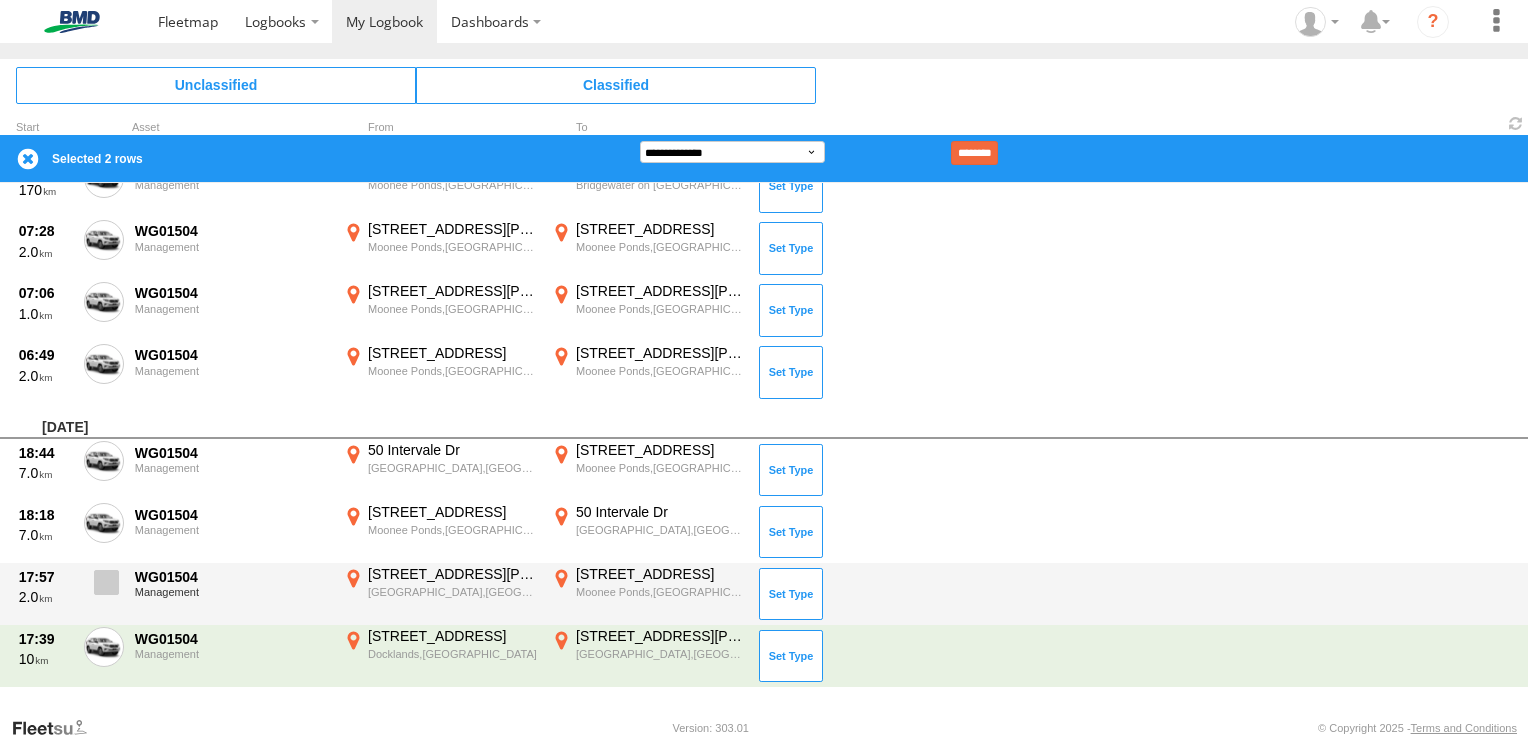 click at bounding box center (106, 582) 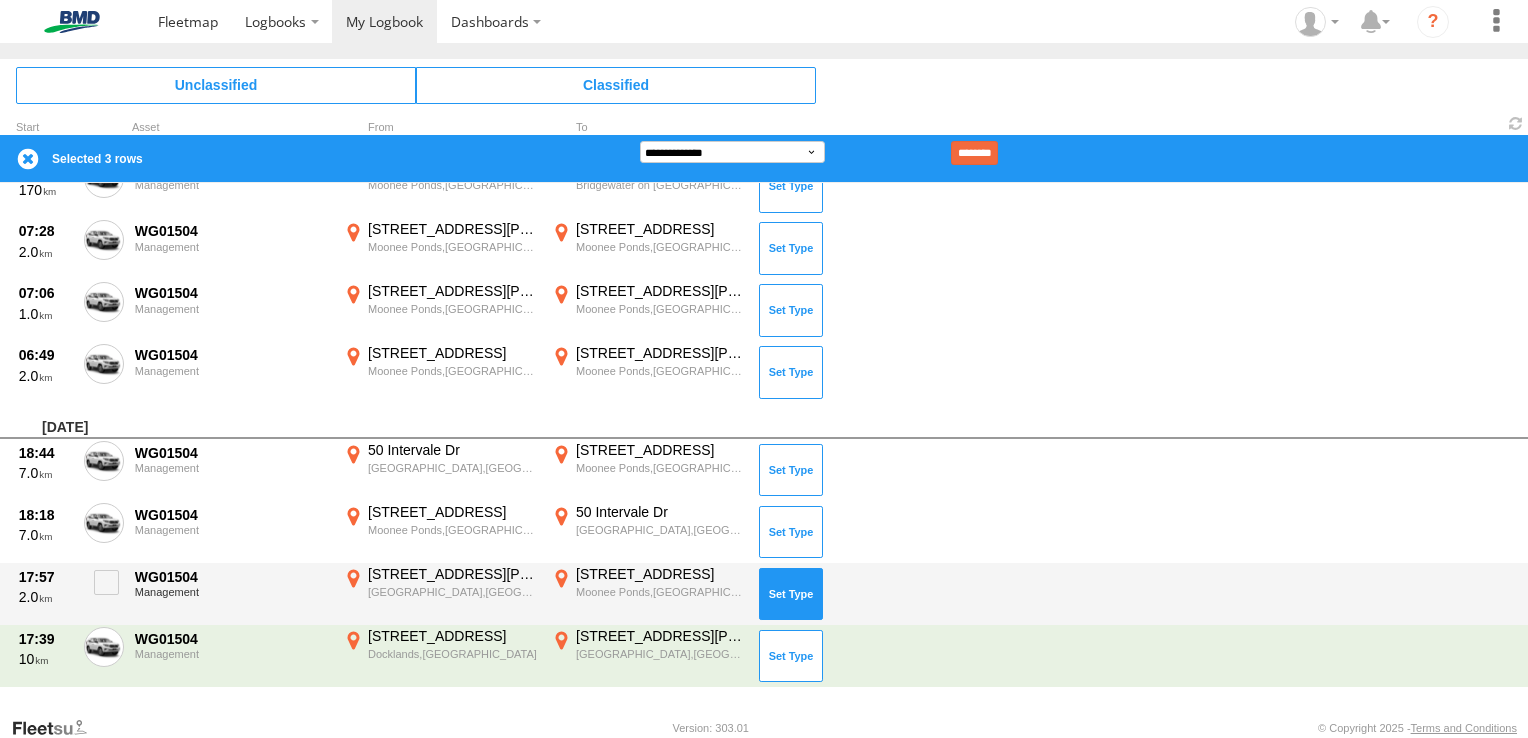 click at bounding box center (791, 594) 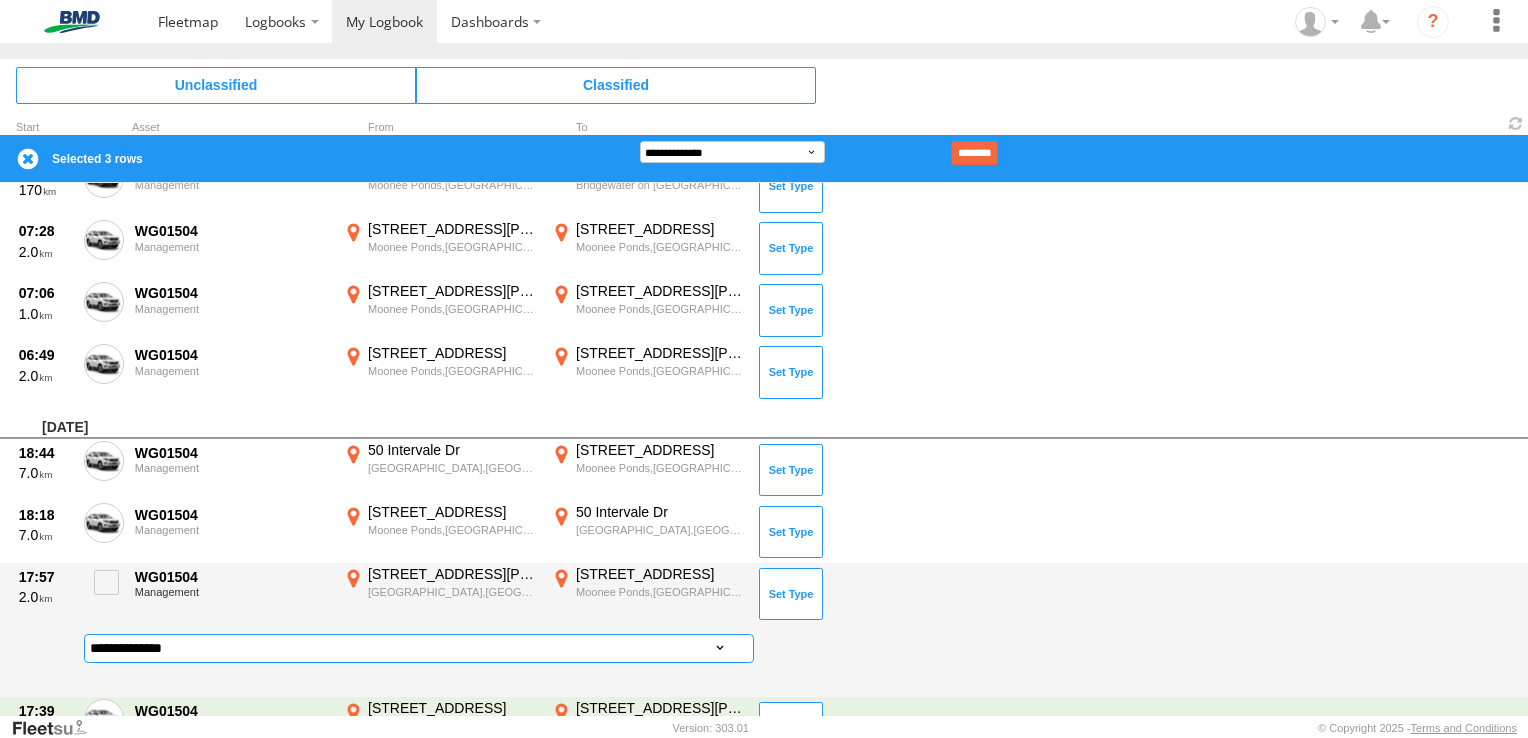 drag, startPoint x: 524, startPoint y: 646, endPoint x: 506, endPoint y: 646, distance: 18 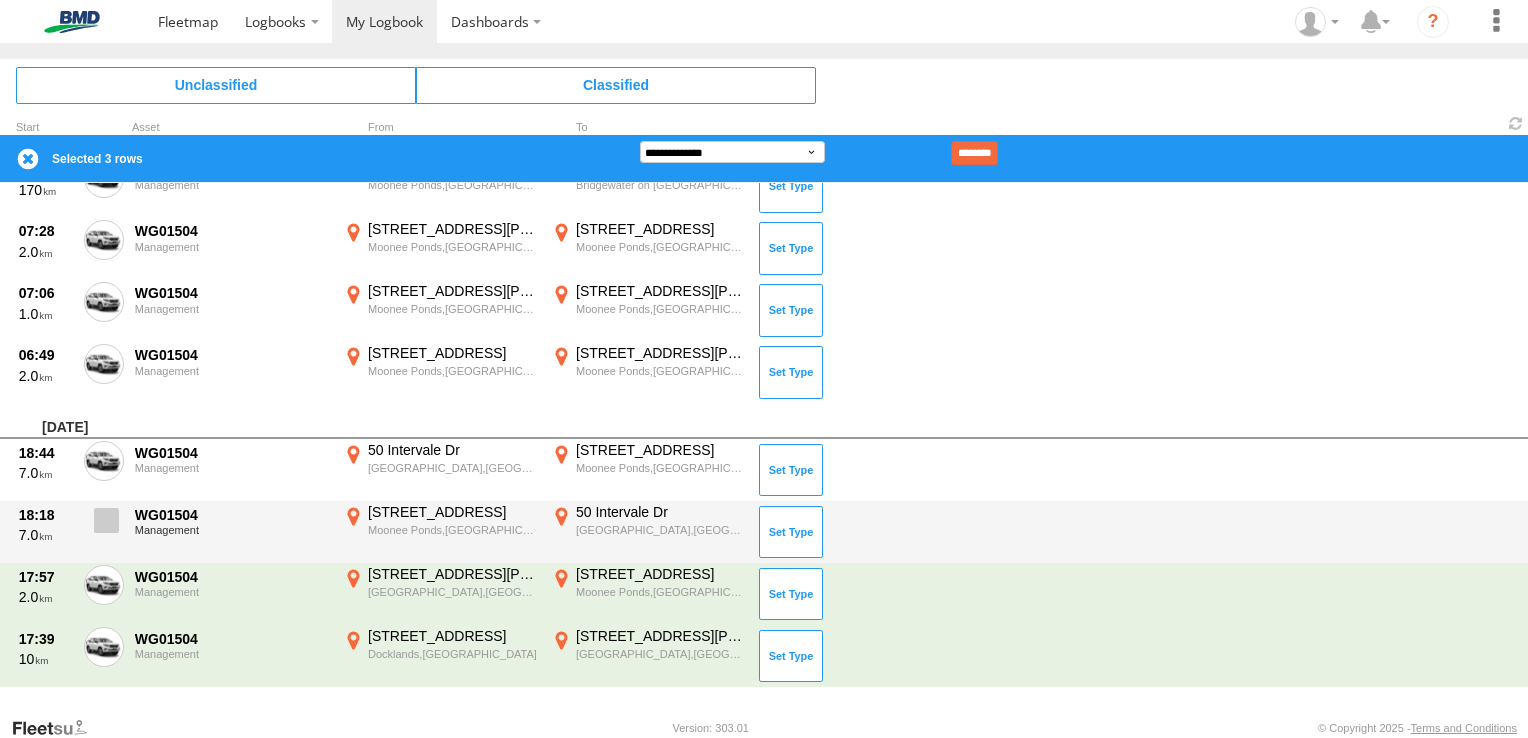 click at bounding box center (106, 520) 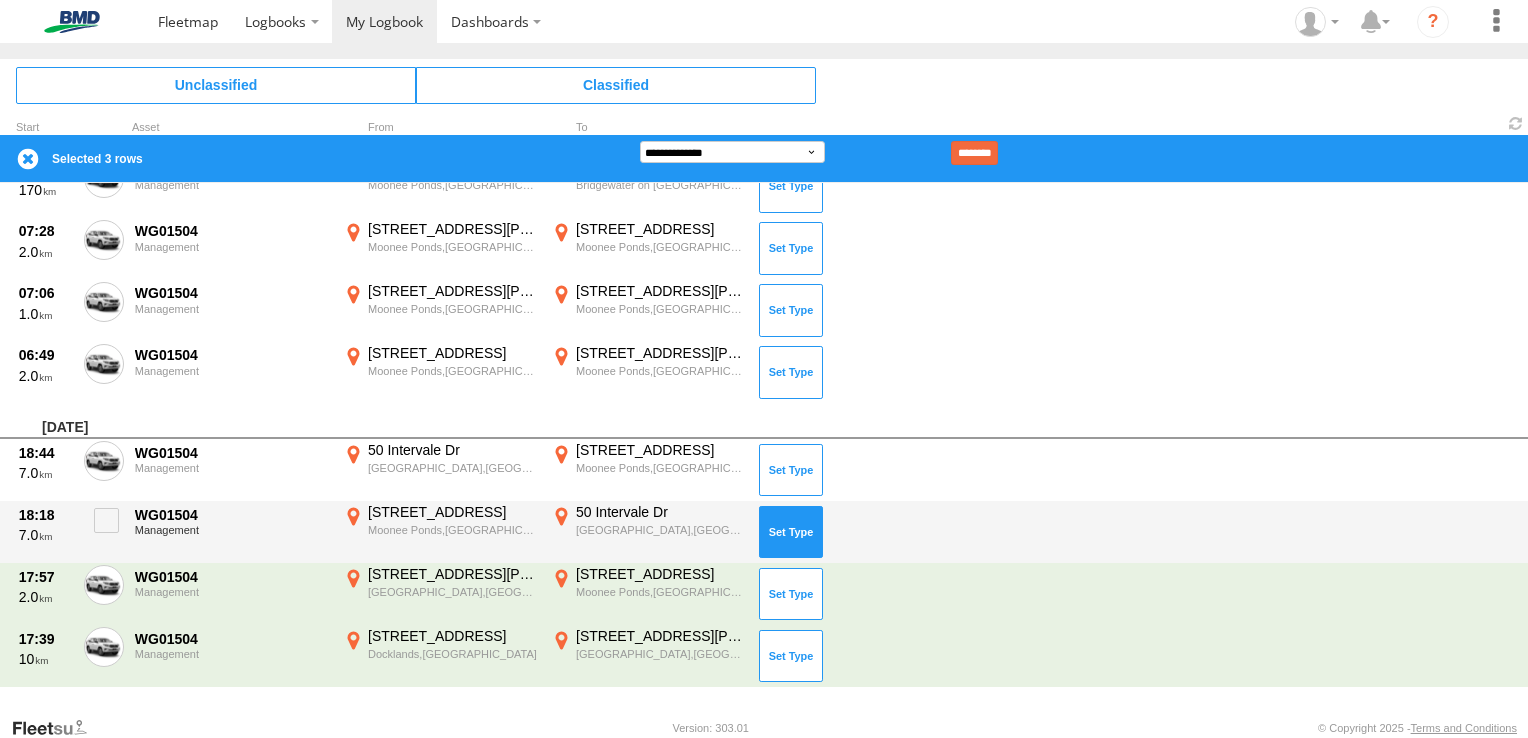 click at bounding box center [791, 532] 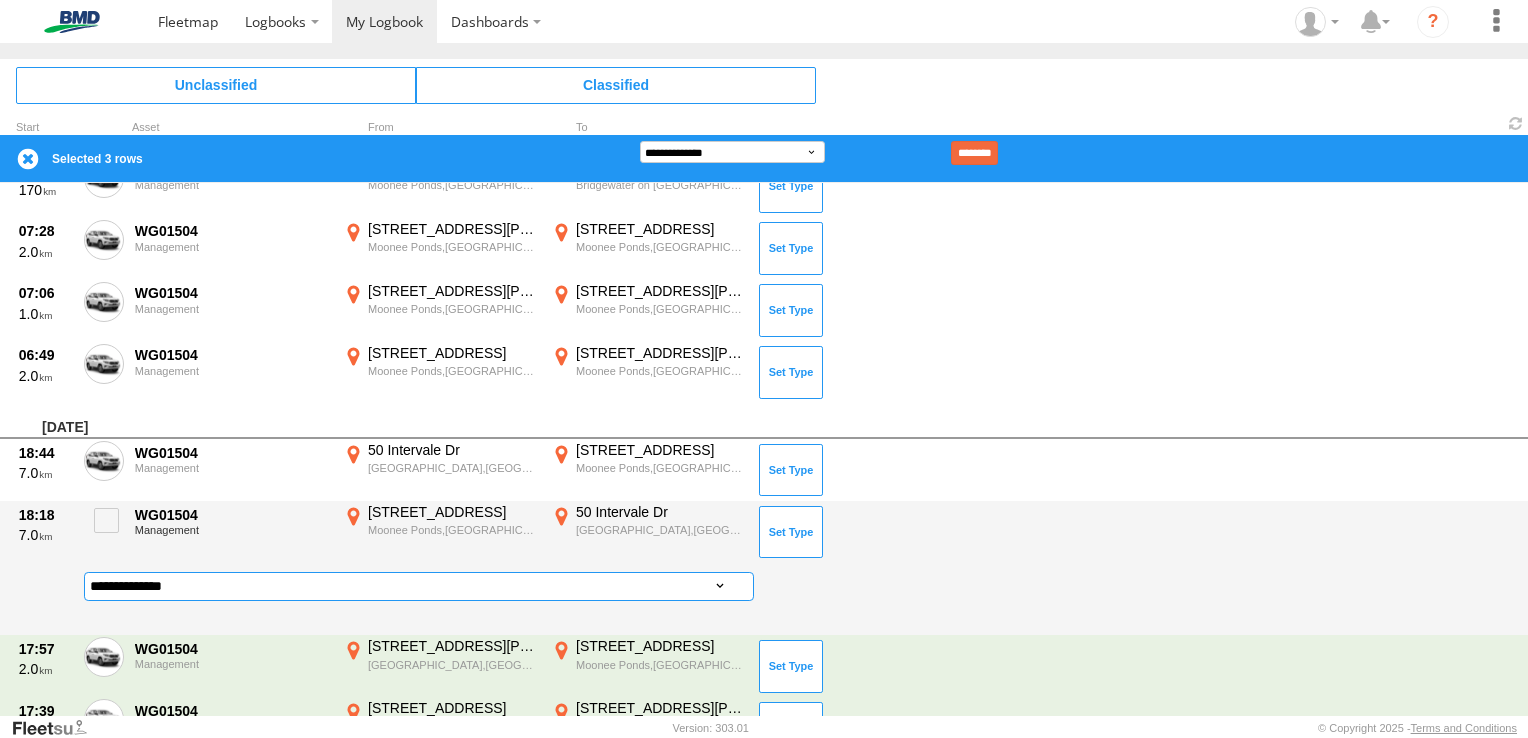 click on "**********" at bounding box center [419, 586] 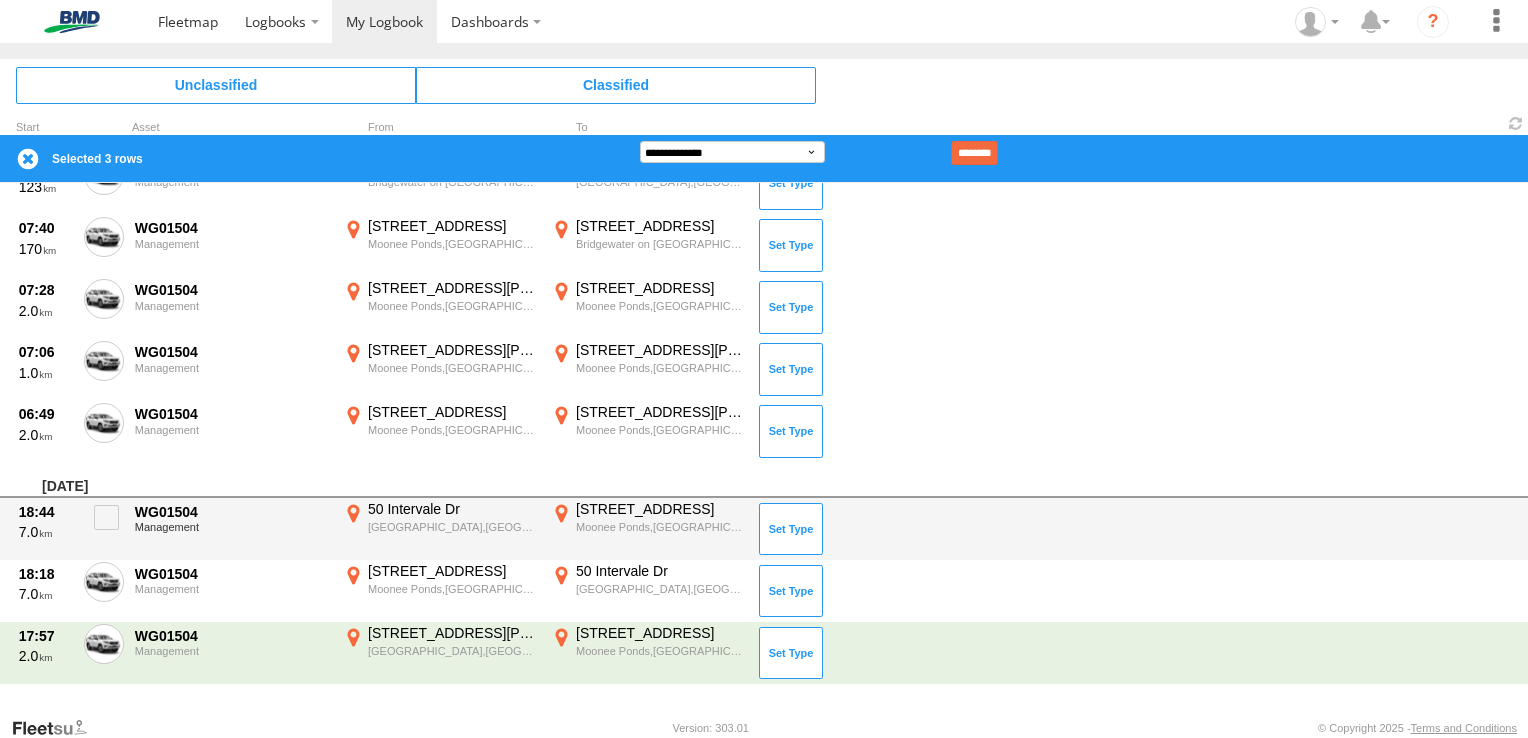 scroll, scrollTop: 666, scrollLeft: 0, axis: vertical 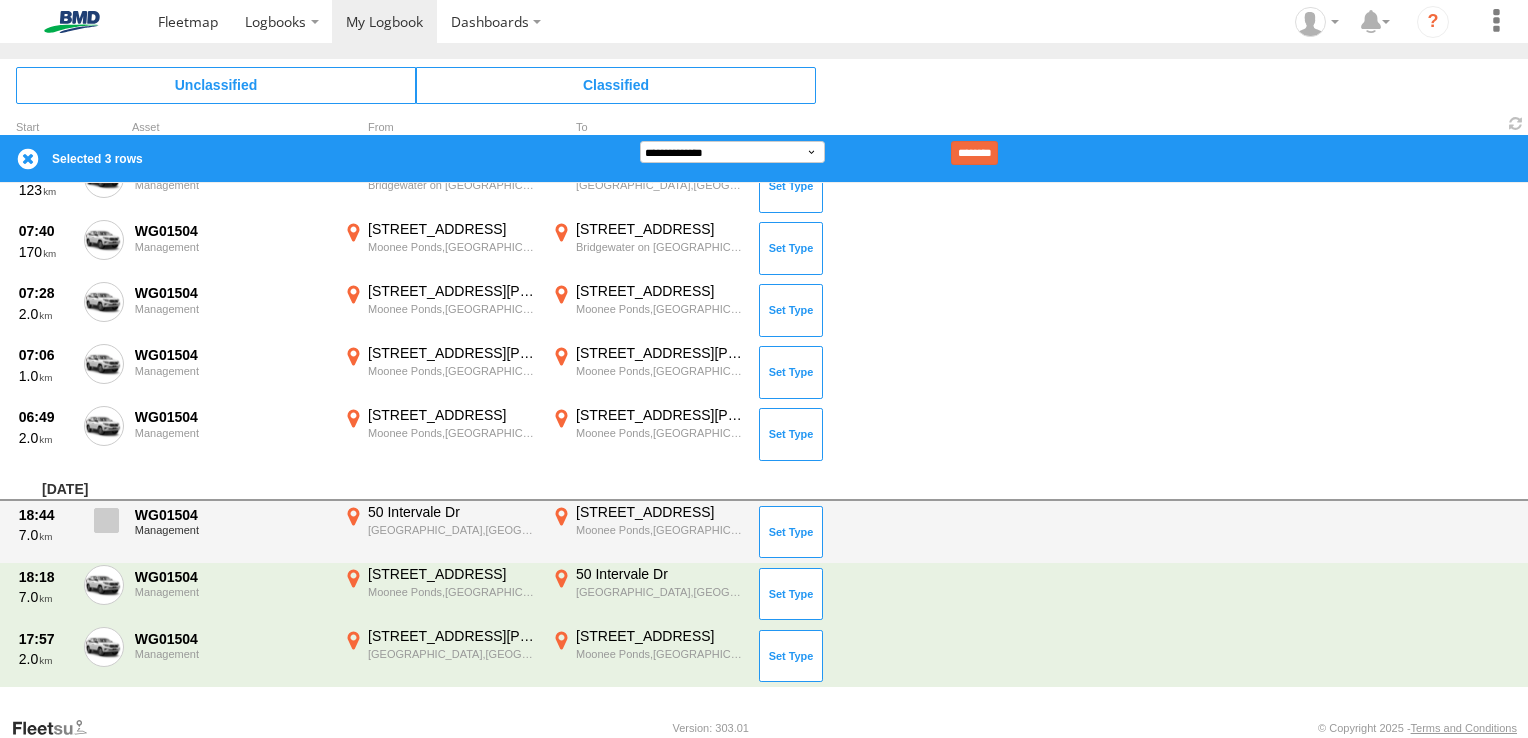 click at bounding box center [106, 520] 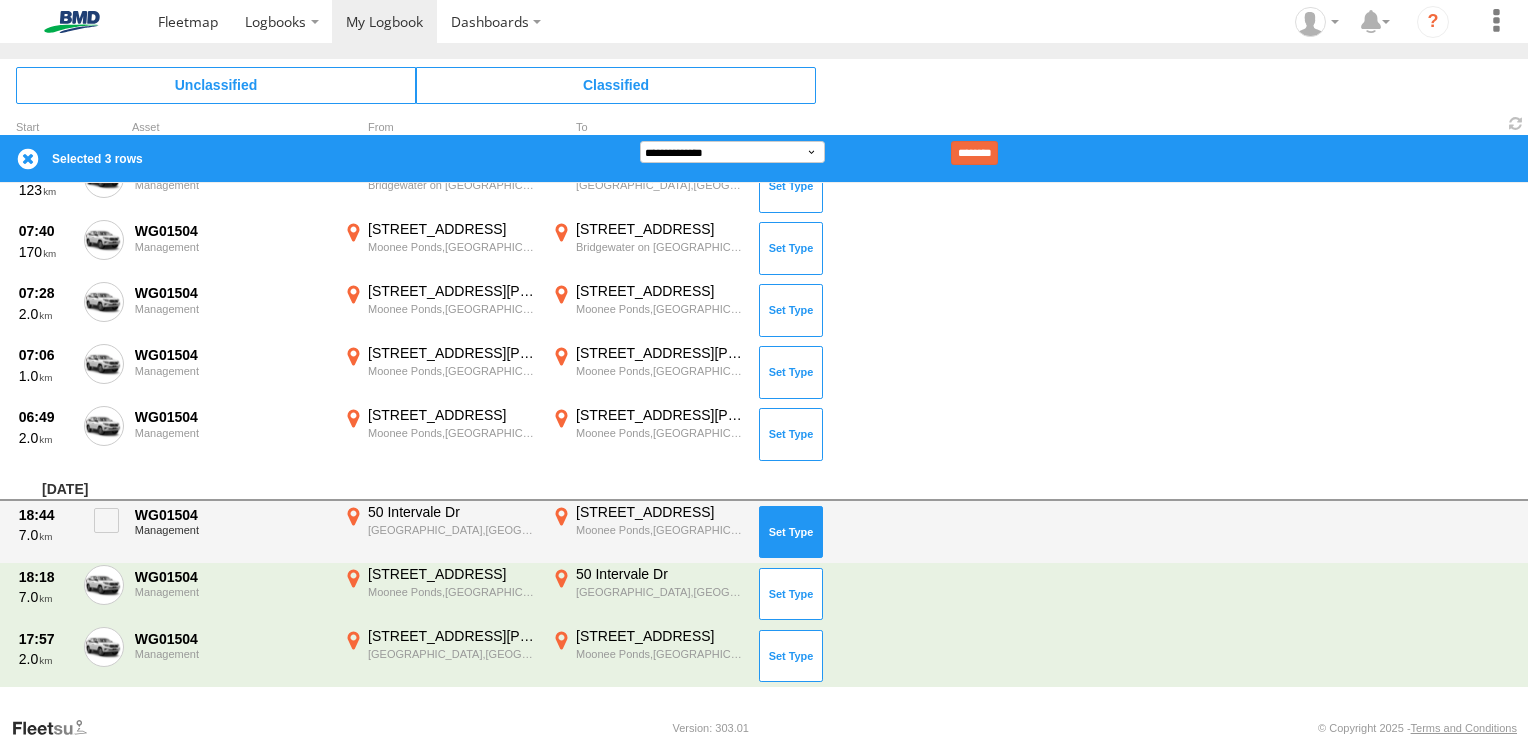 click at bounding box center (791, 532) 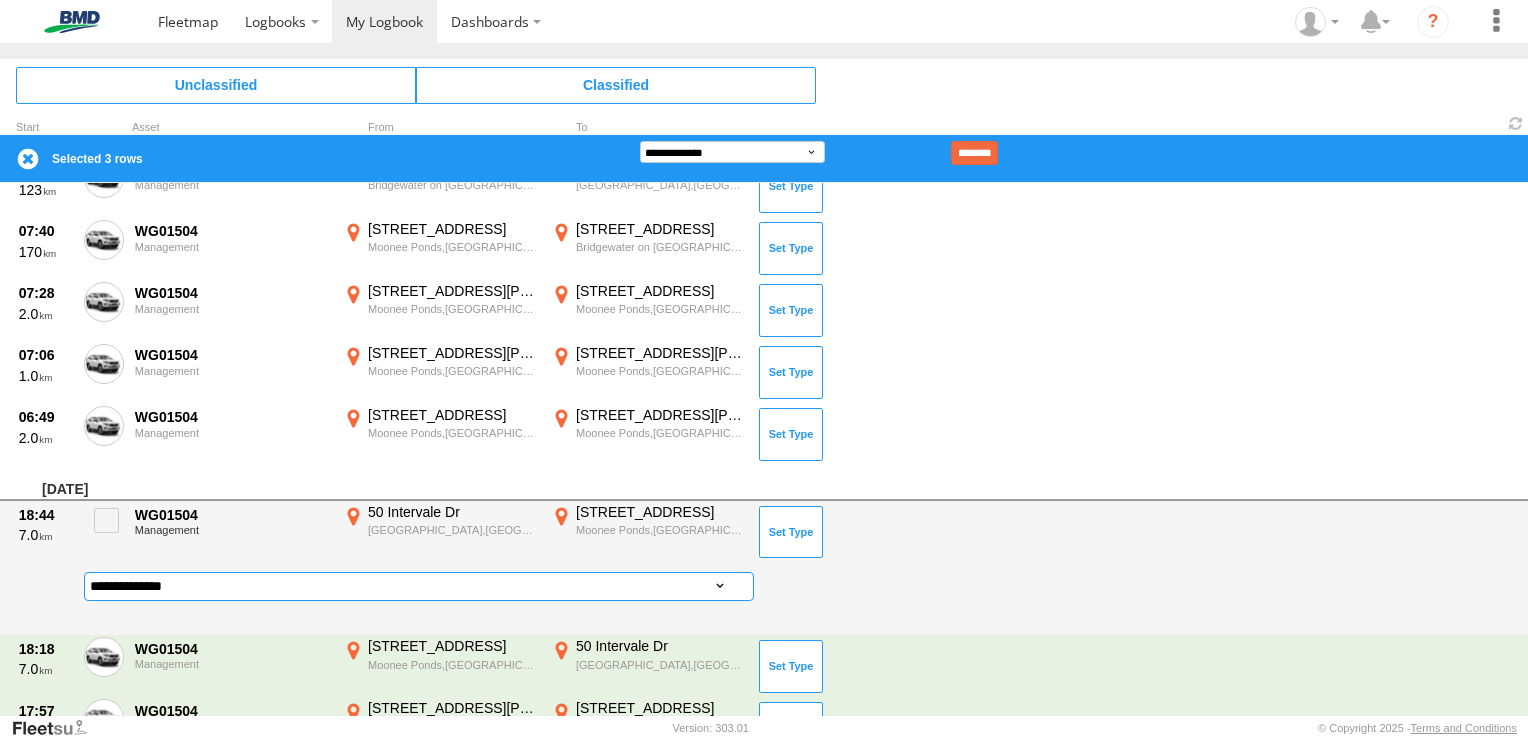 click on "**********" at bounding box center [419, 586] 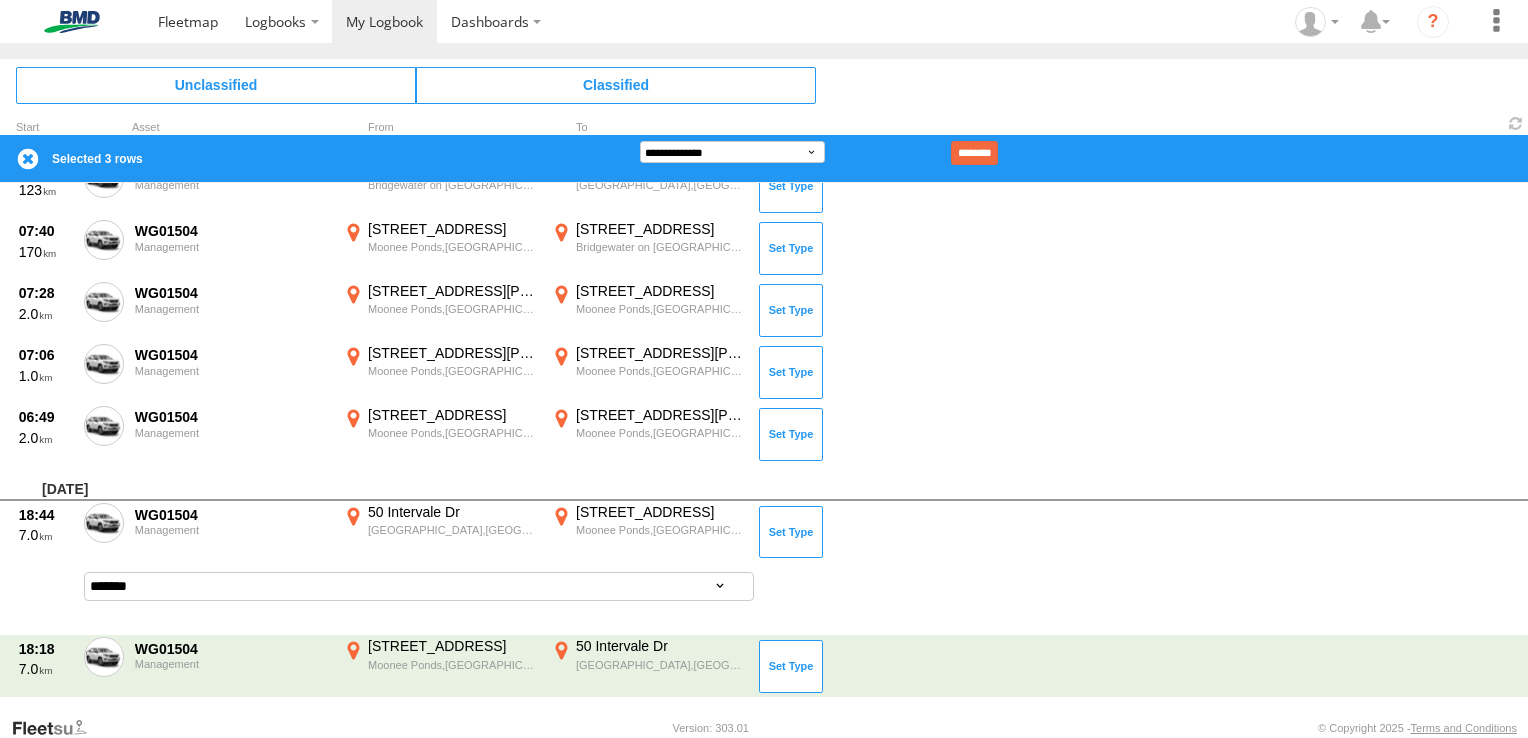 scroll, scrollTop: 604, scrollLeft: 0, axis: vertical 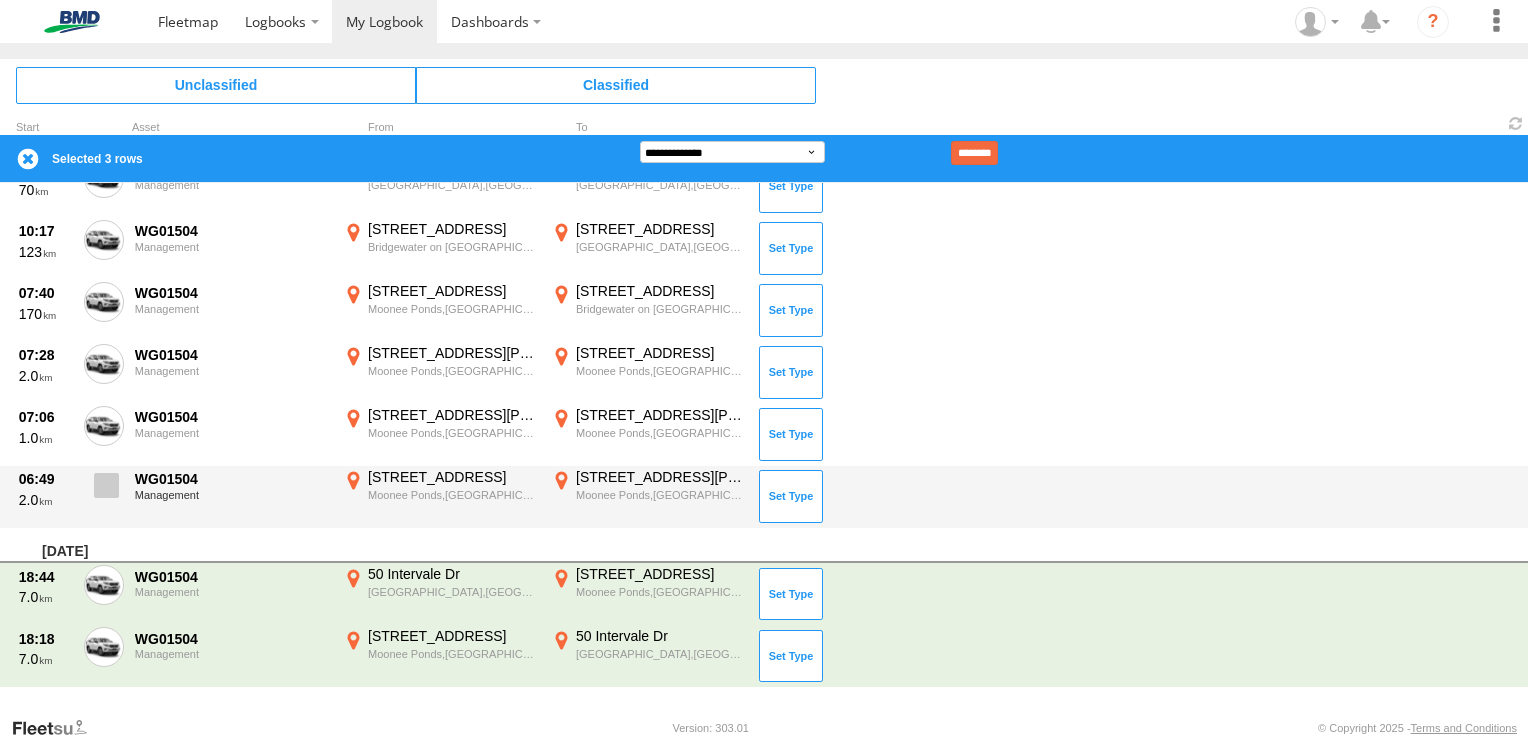 click at bounding box center [106, 485] 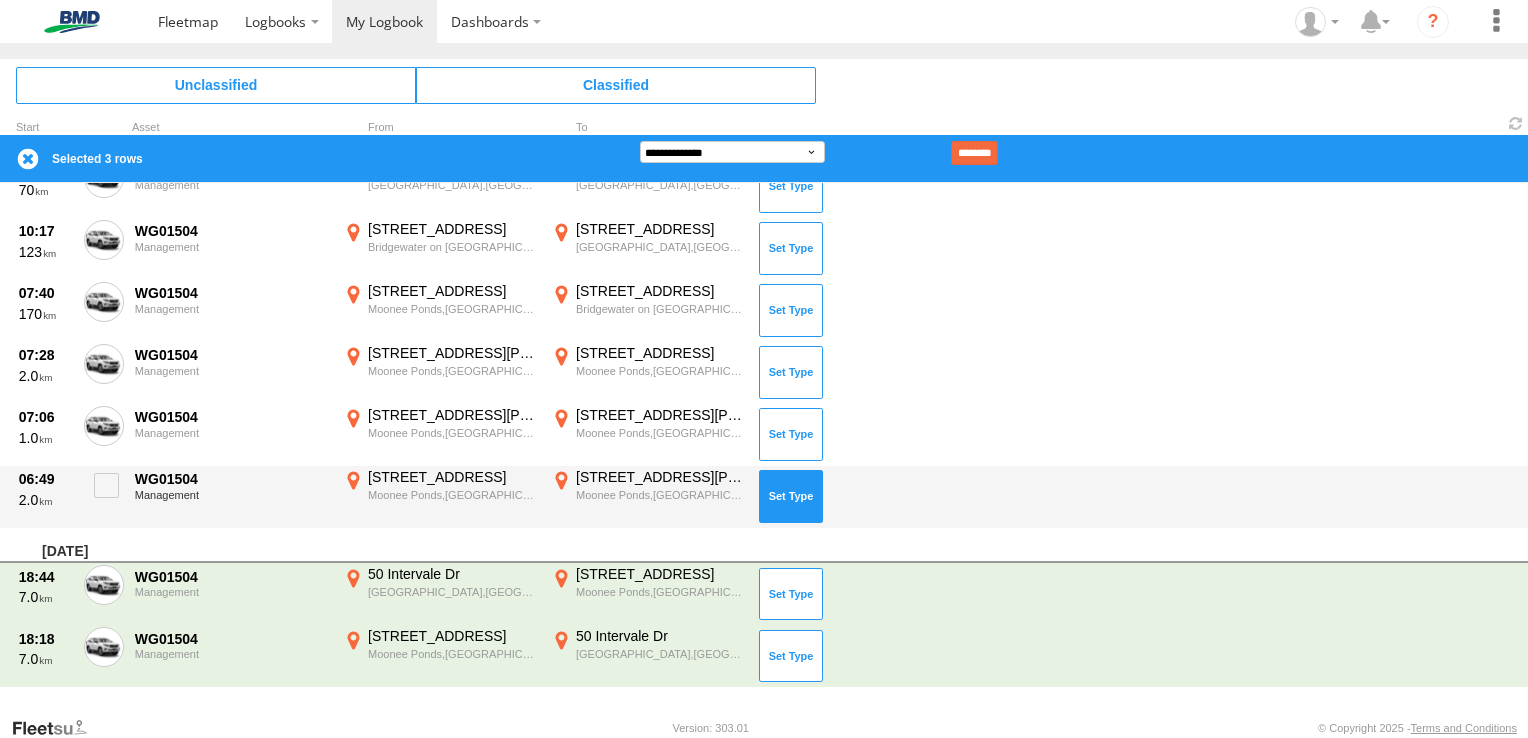 click at bounding box center [791, 496] 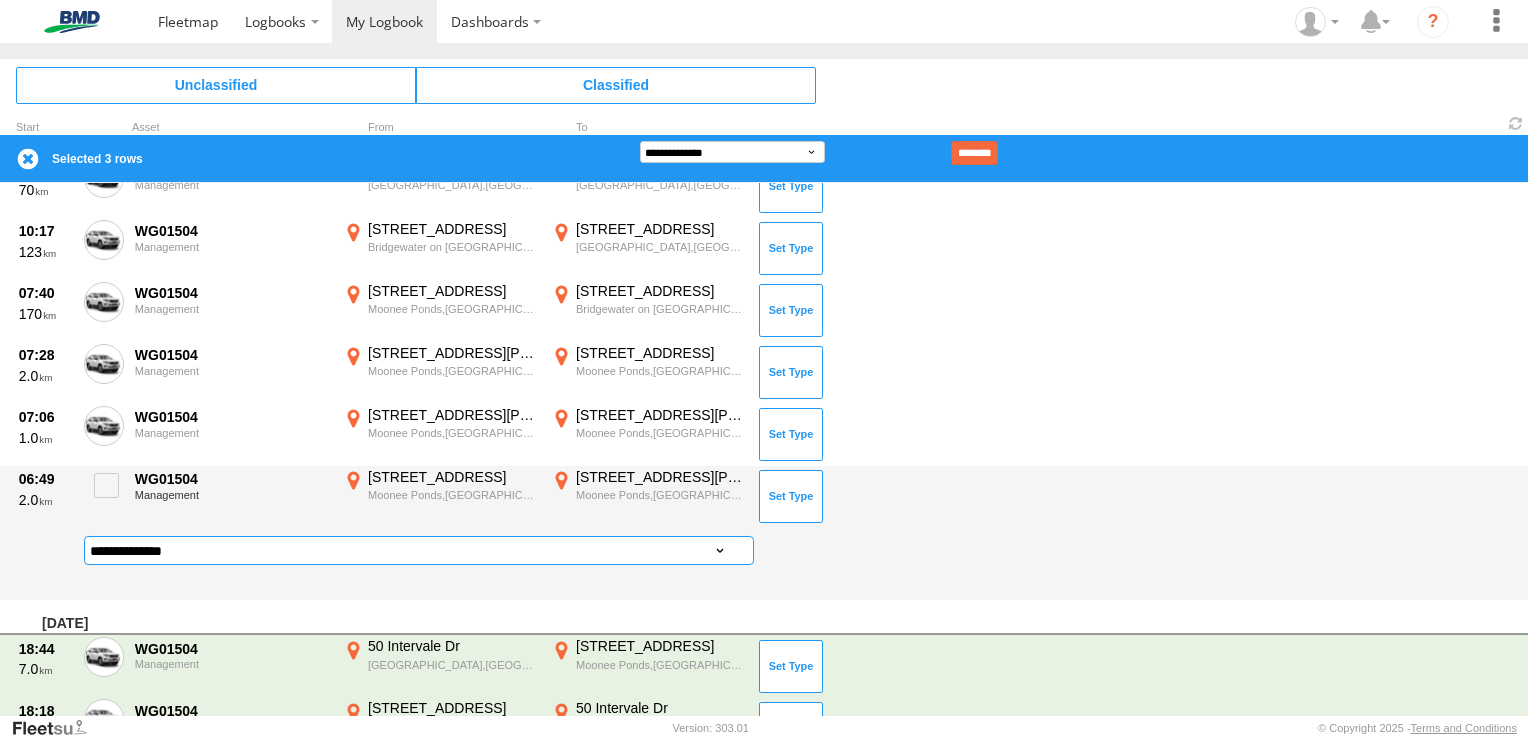 drag, startPoint x: 371, startPoint y: 544, endPoint x: 352, endPoint y: 545, distance: 19.026299 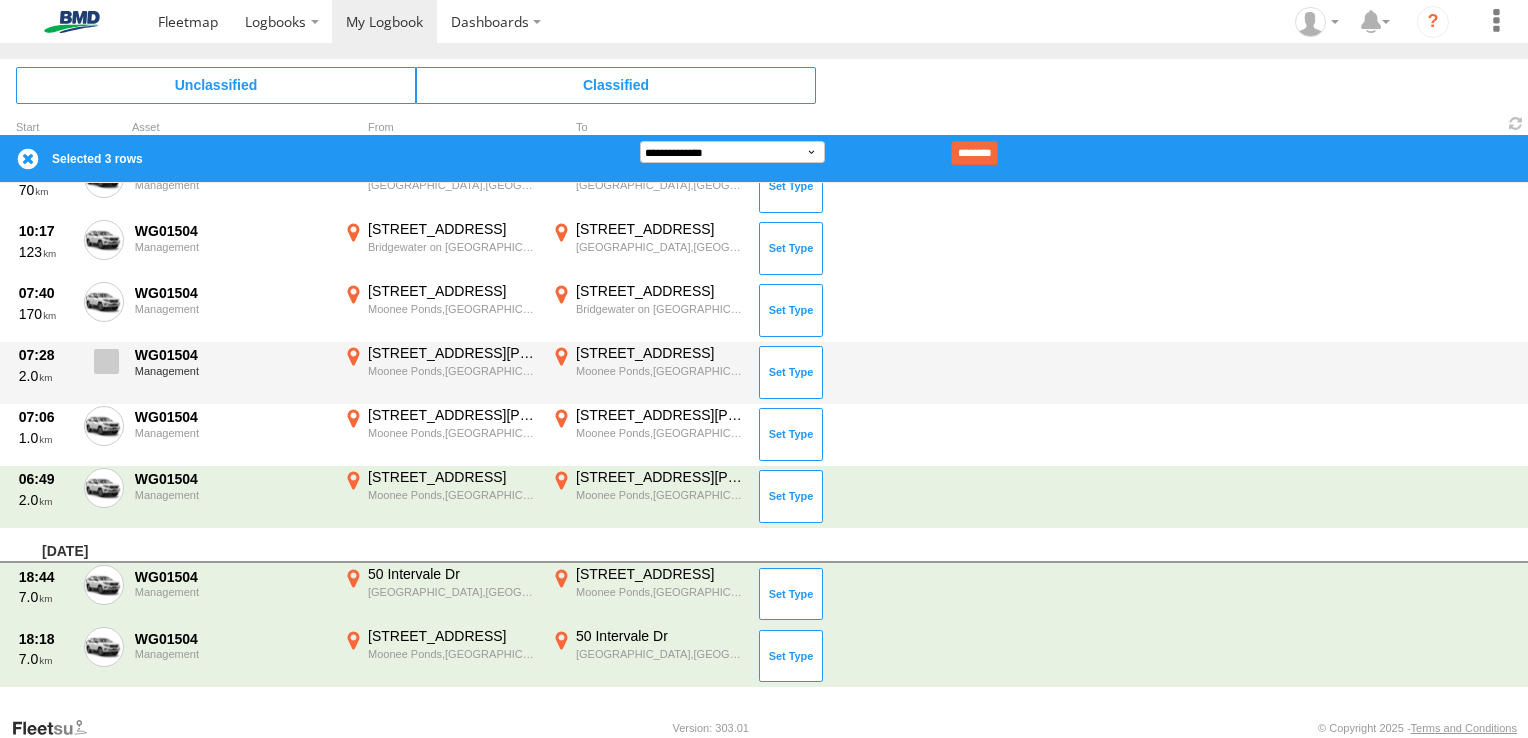 scroll, scrollTop: 542, scrollLeft: 0, axis: vertical 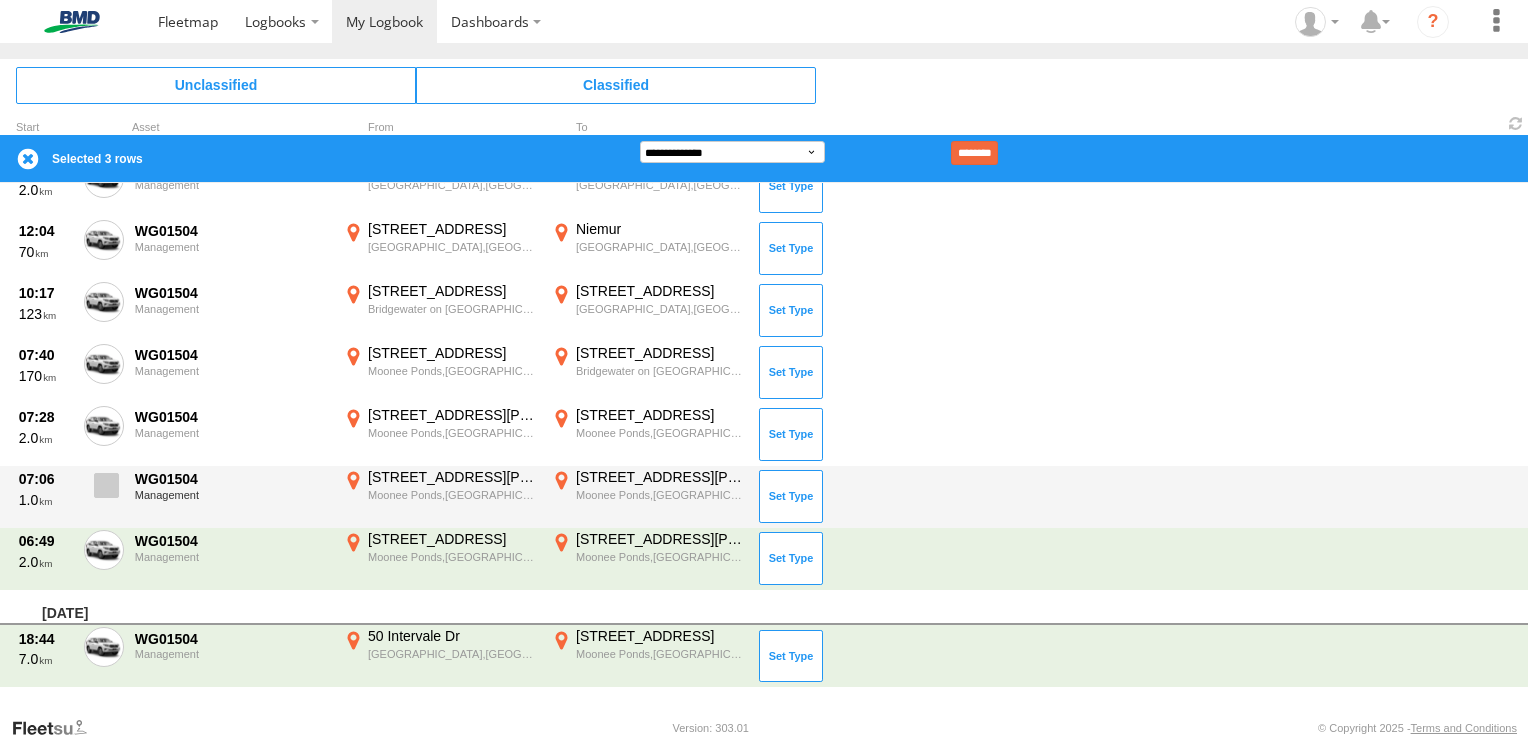 click at bounding box center [106, 485] 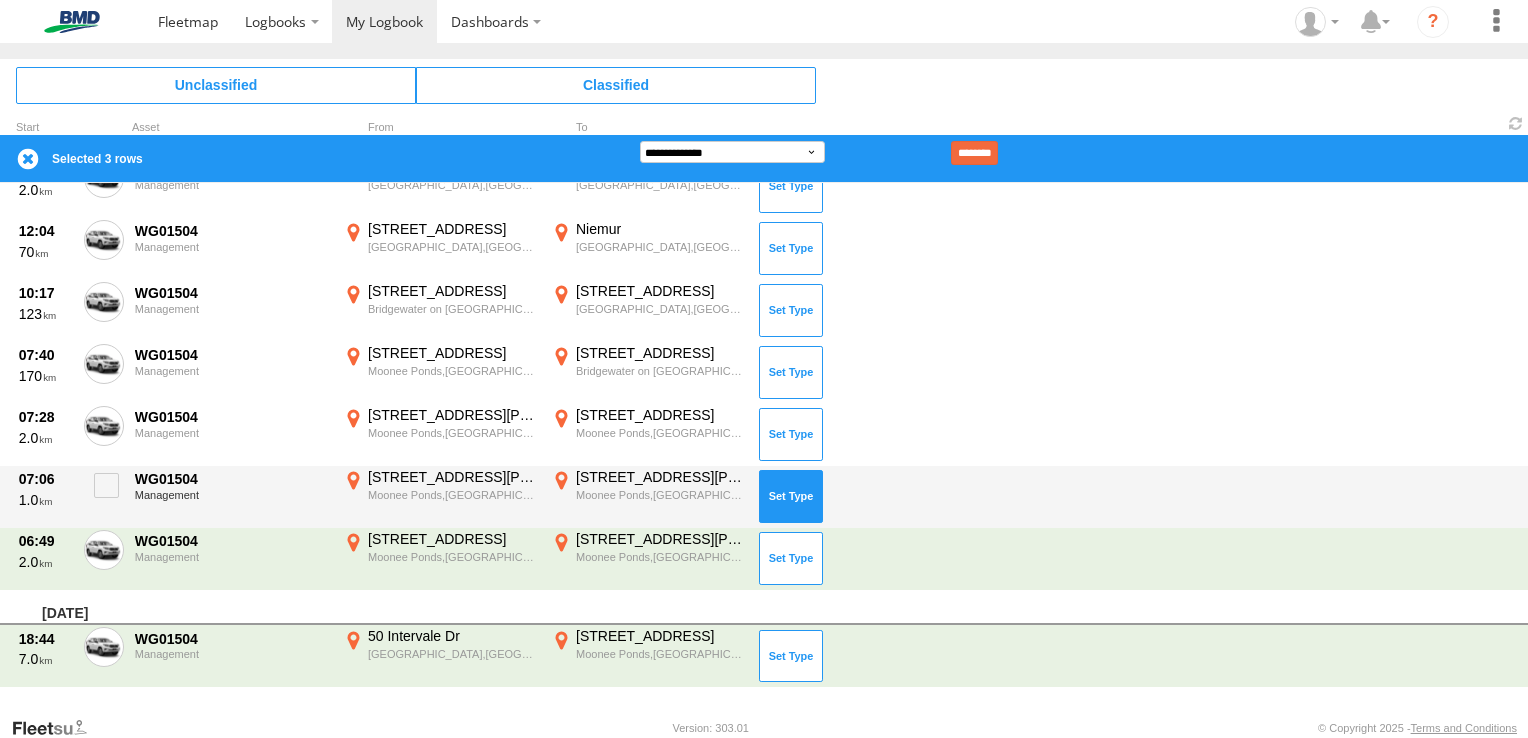 click at bounding box center [791, 496] 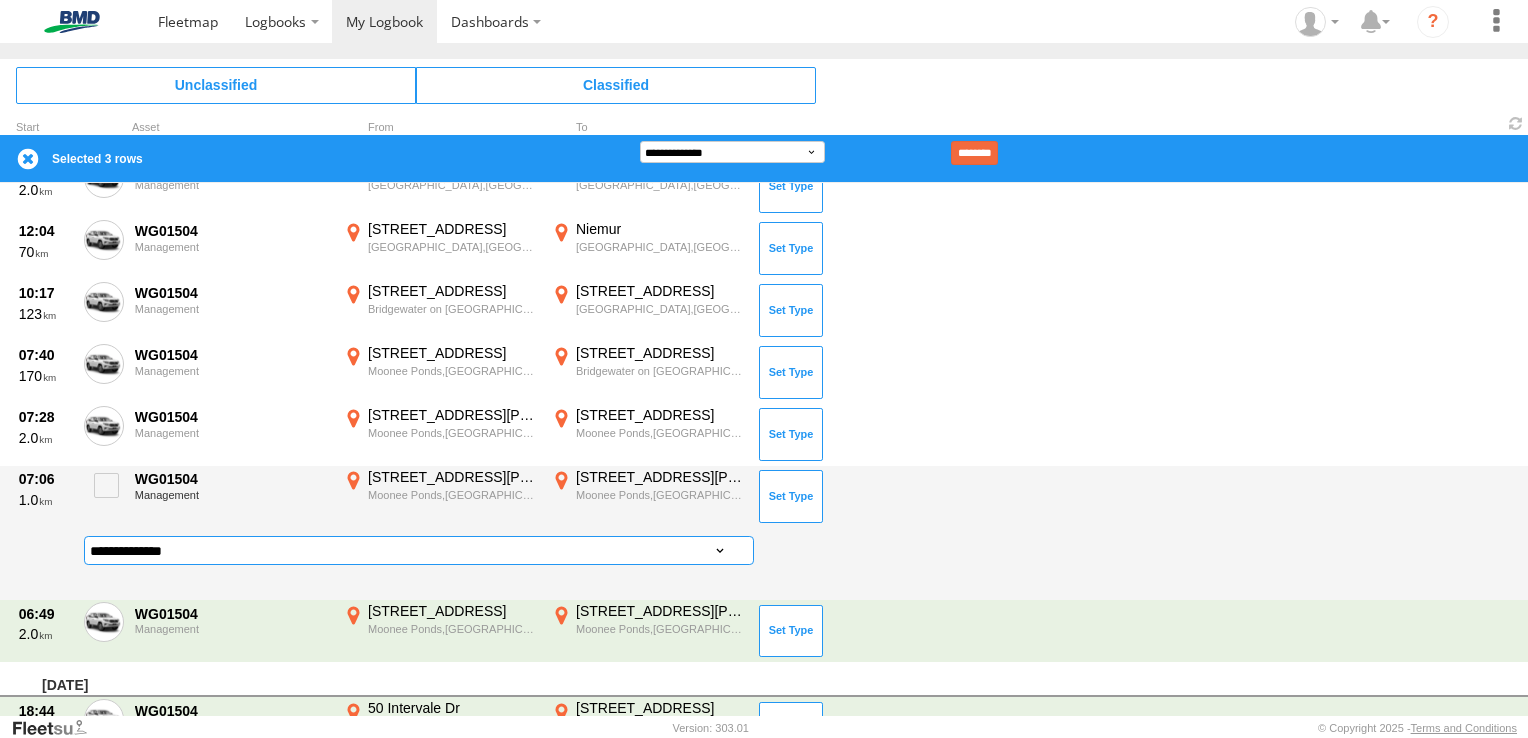 click on "**********" at bounding box center [419, 550] 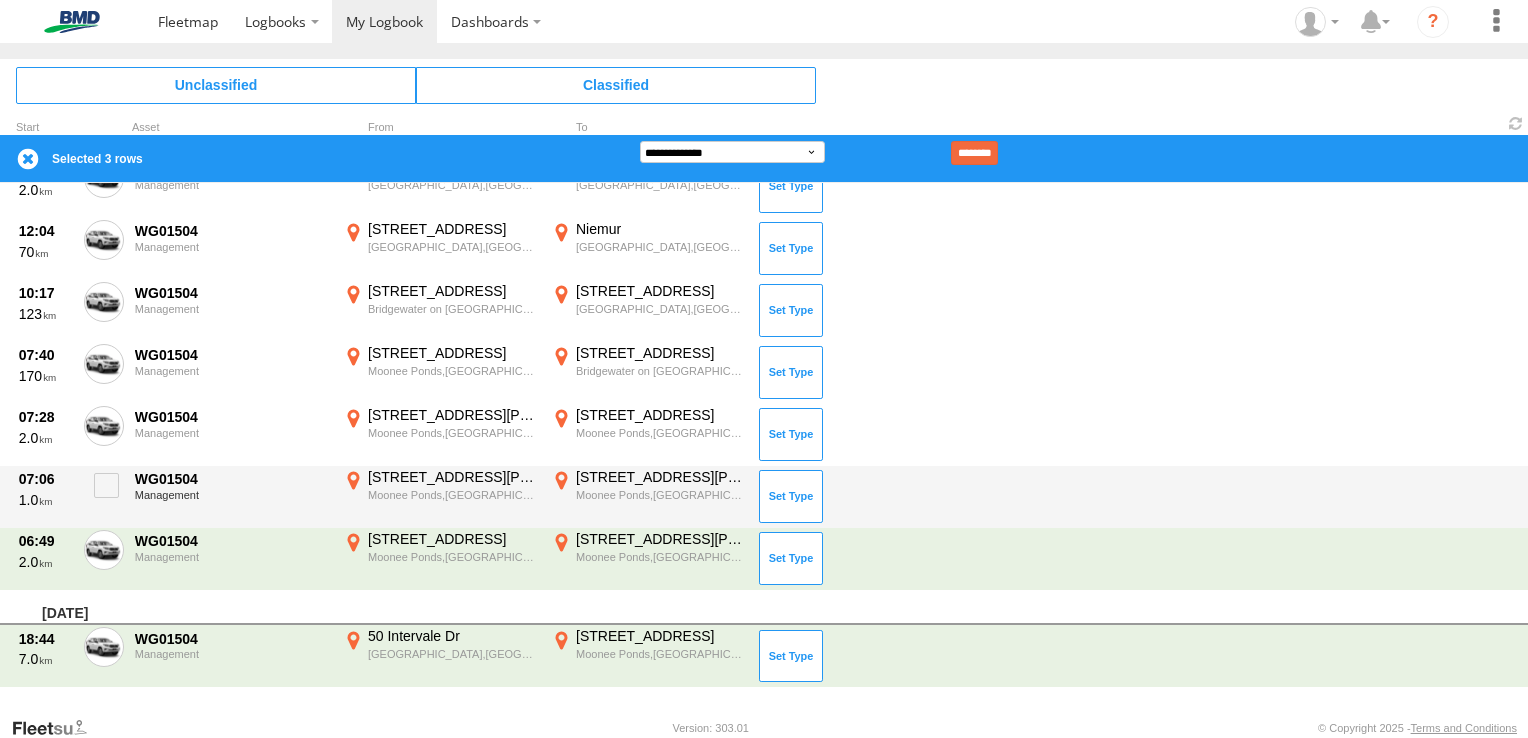 scroll, scrollTop: 480, scrollLeft: 0, axis: vertical 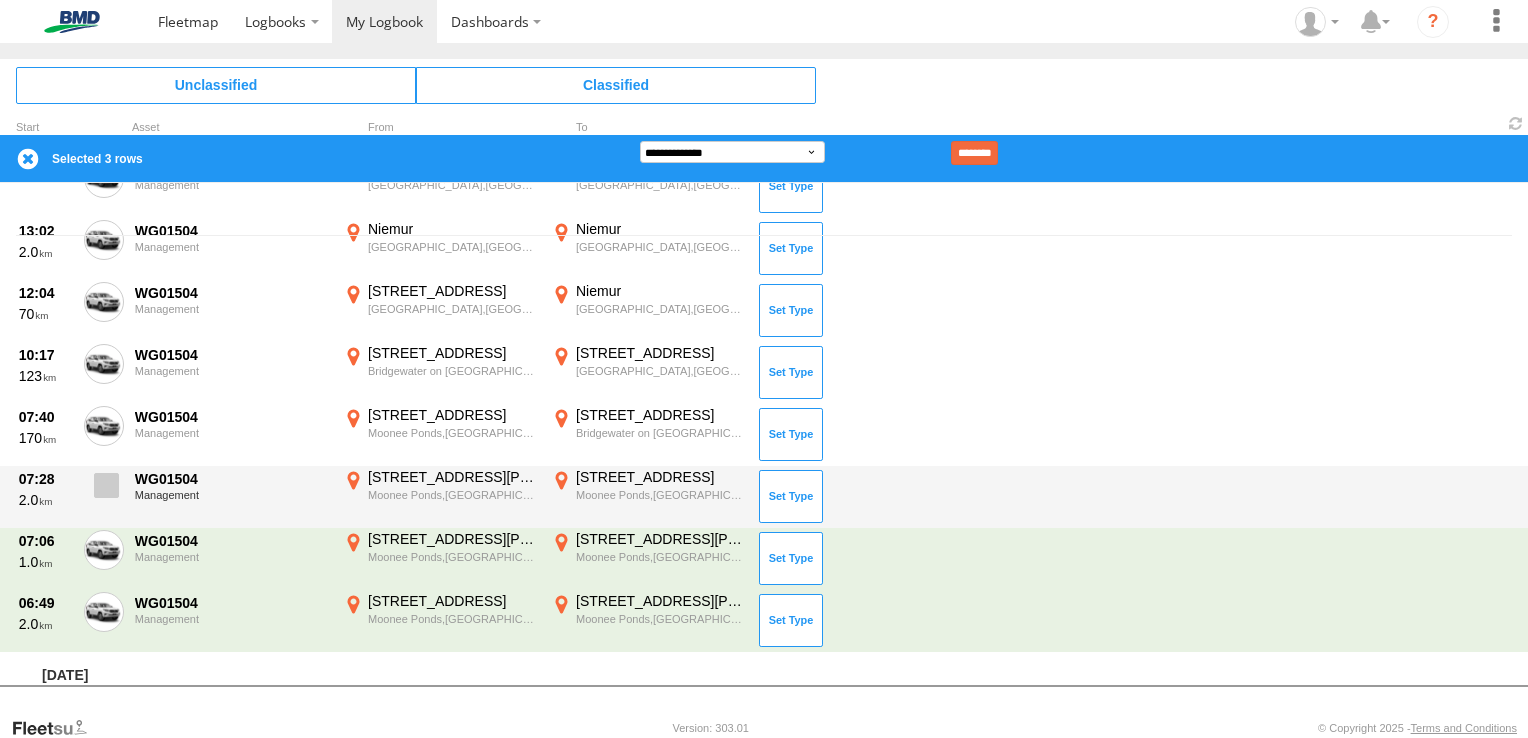 click at bounding box center [106, 485] 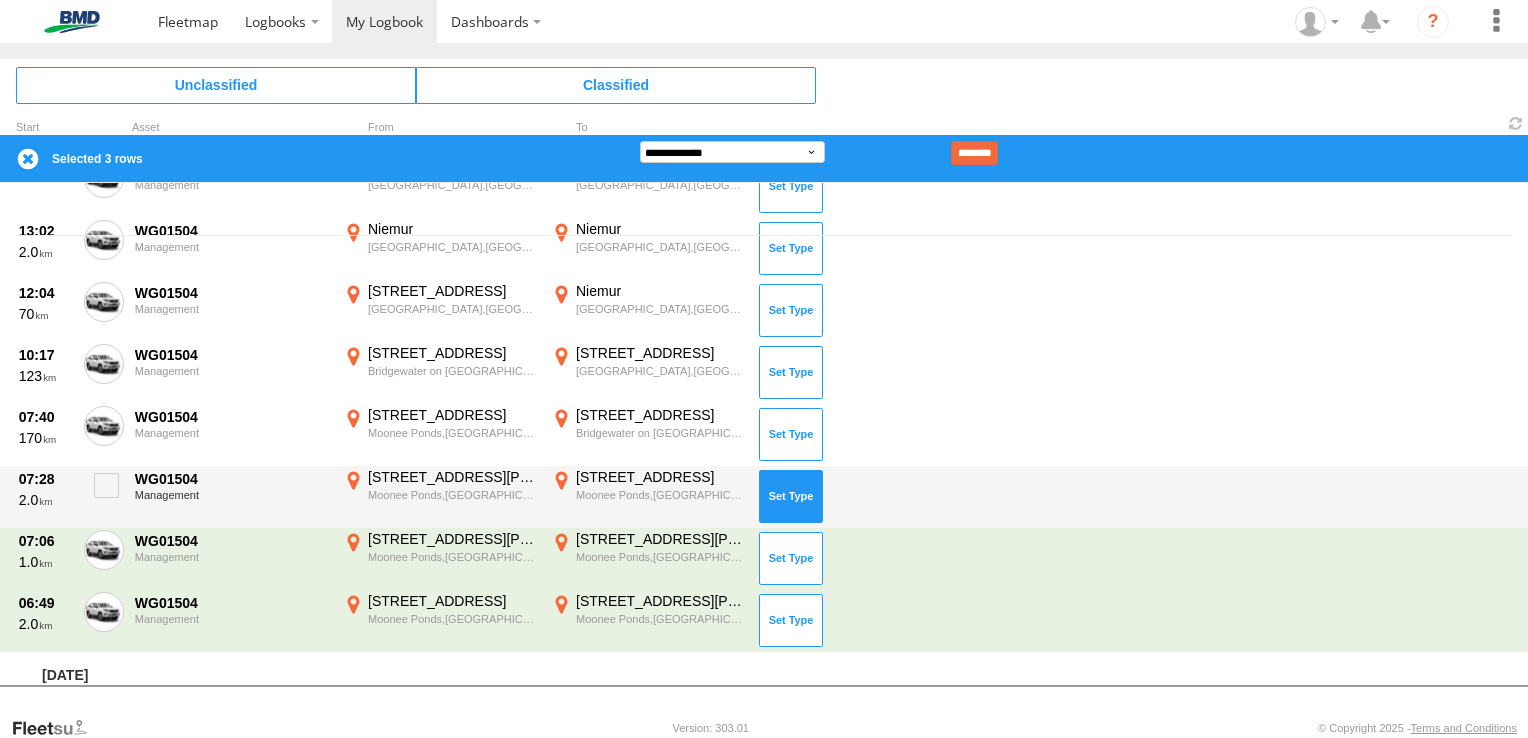 click at bounding box center (791, 496) 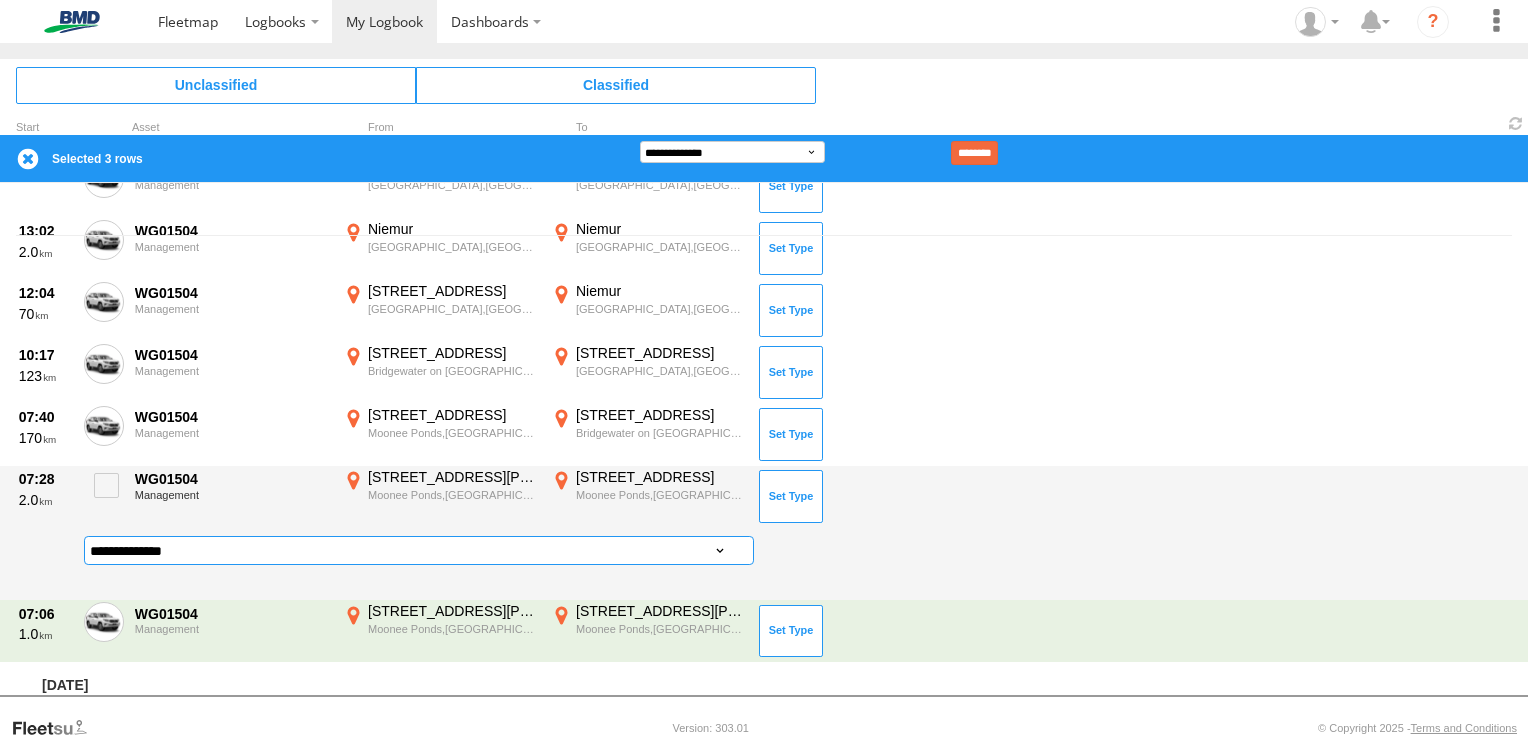 click on "**********" at bounding box center [419, 550] 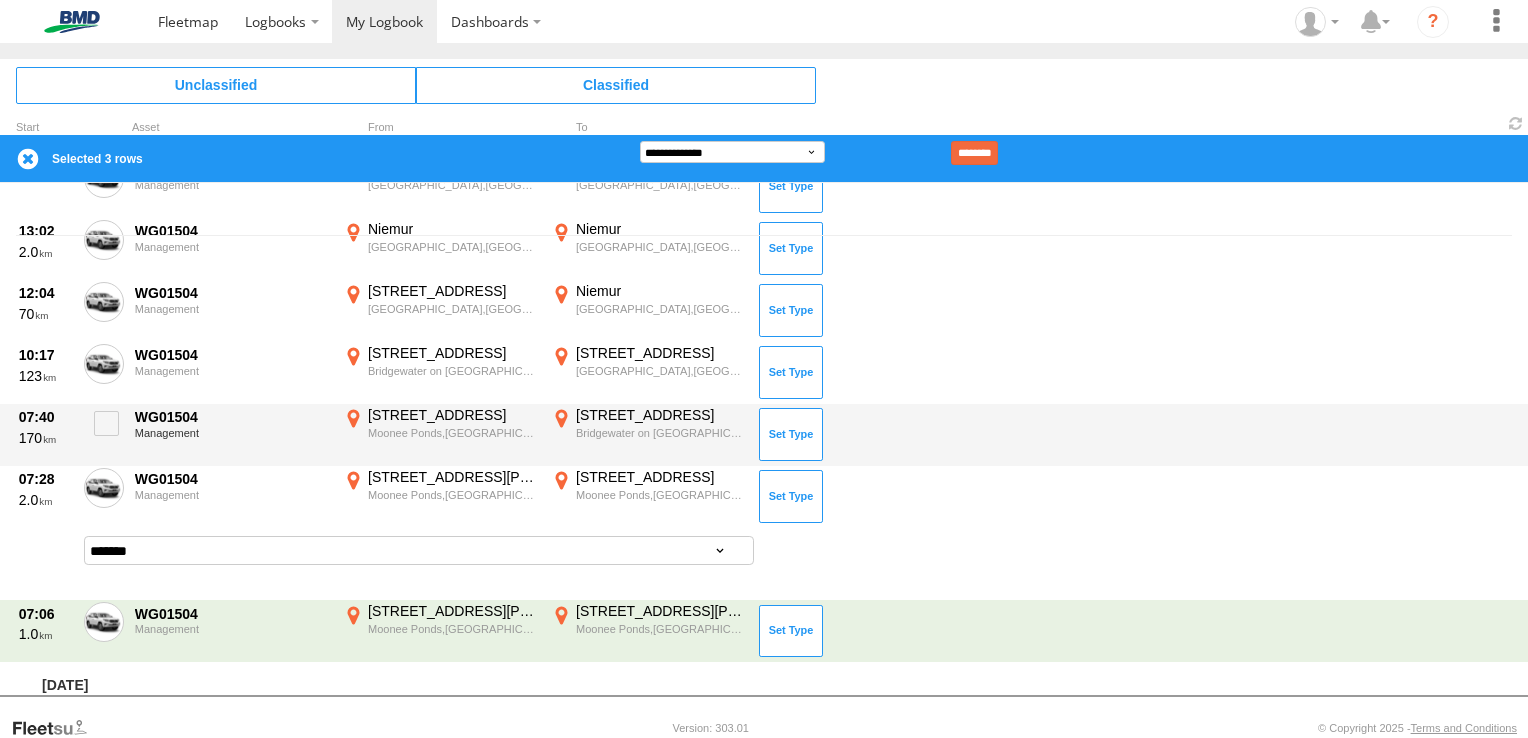 scroll, scrollTop: 418, scrollLeft: 0, axis: vertical 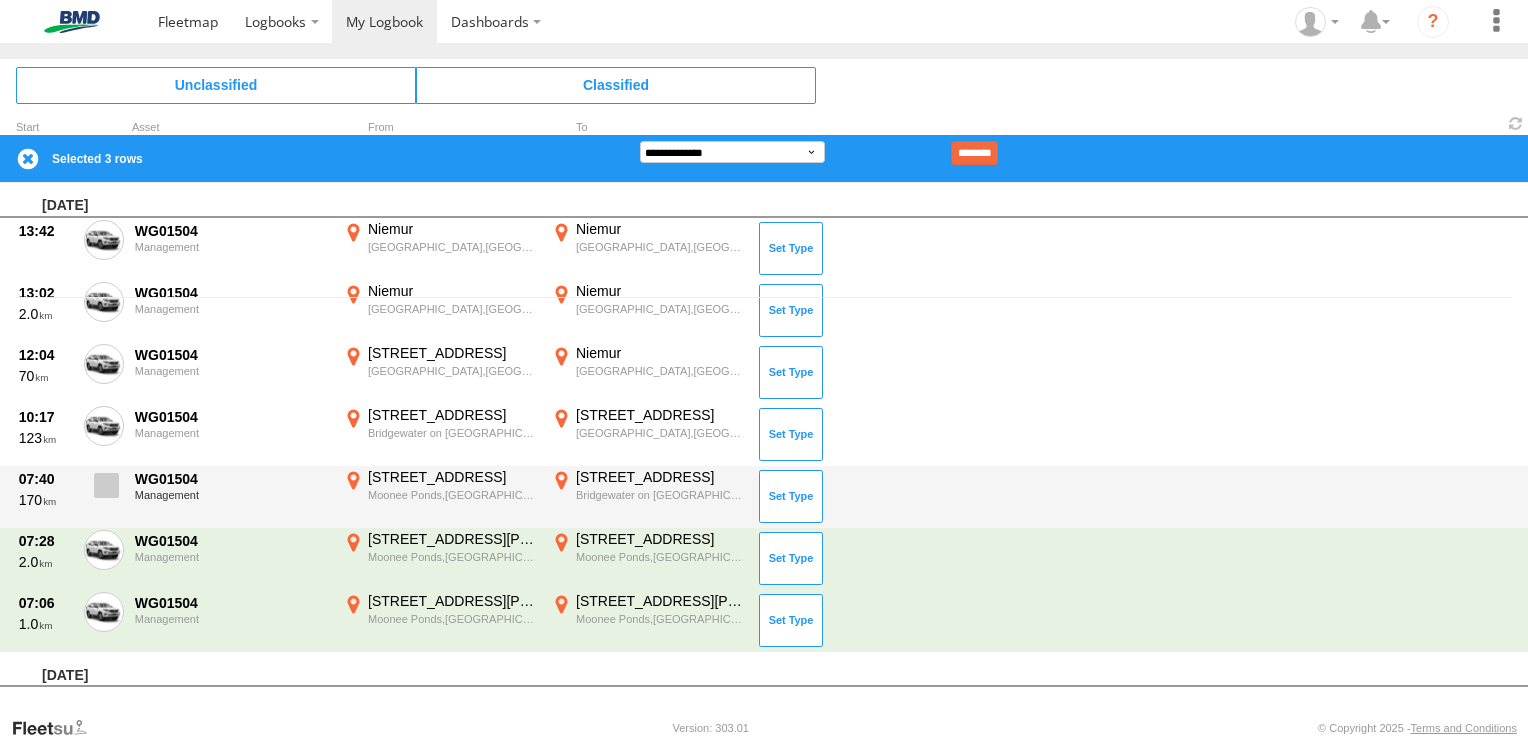 click at bounding box center [106, 485] 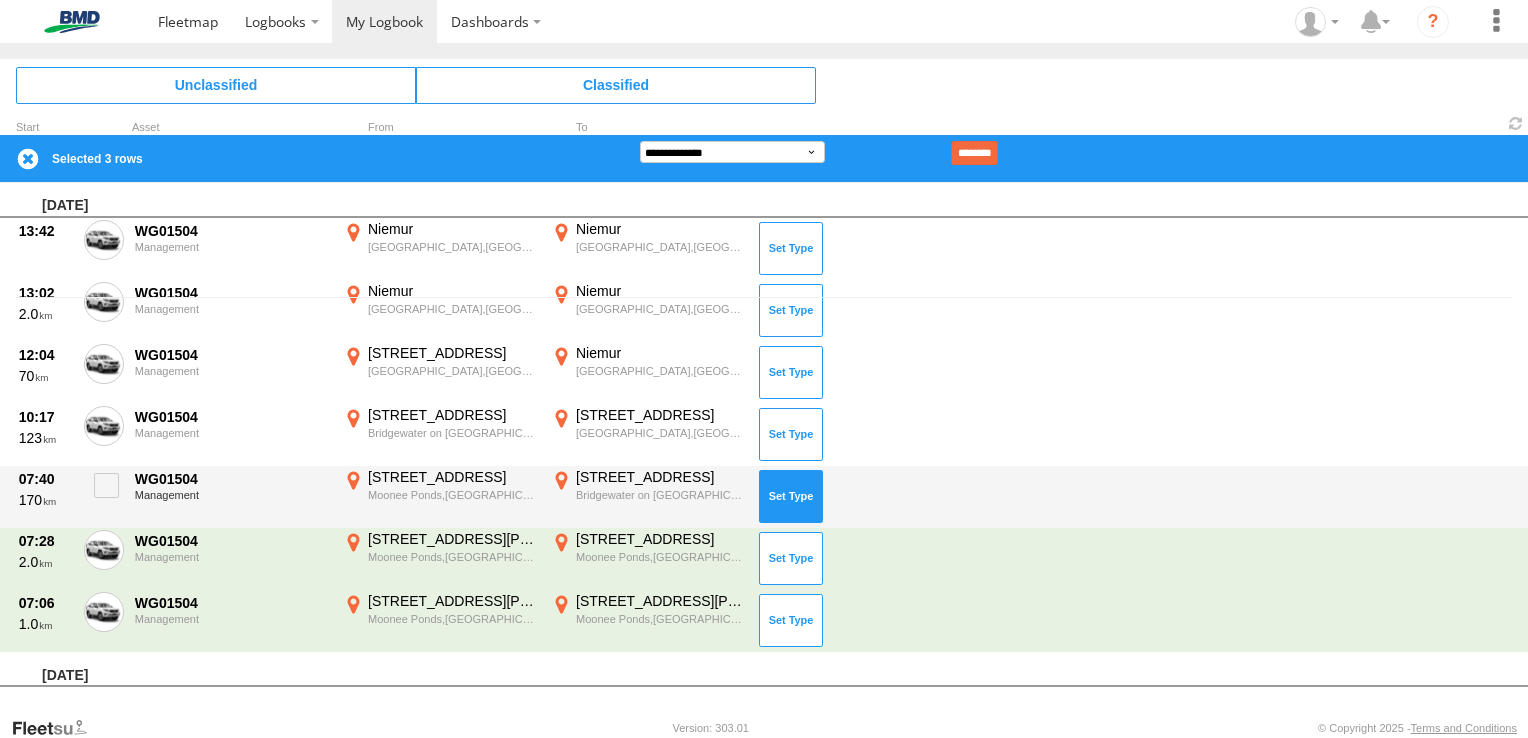 click at bounding box center (791, 496) 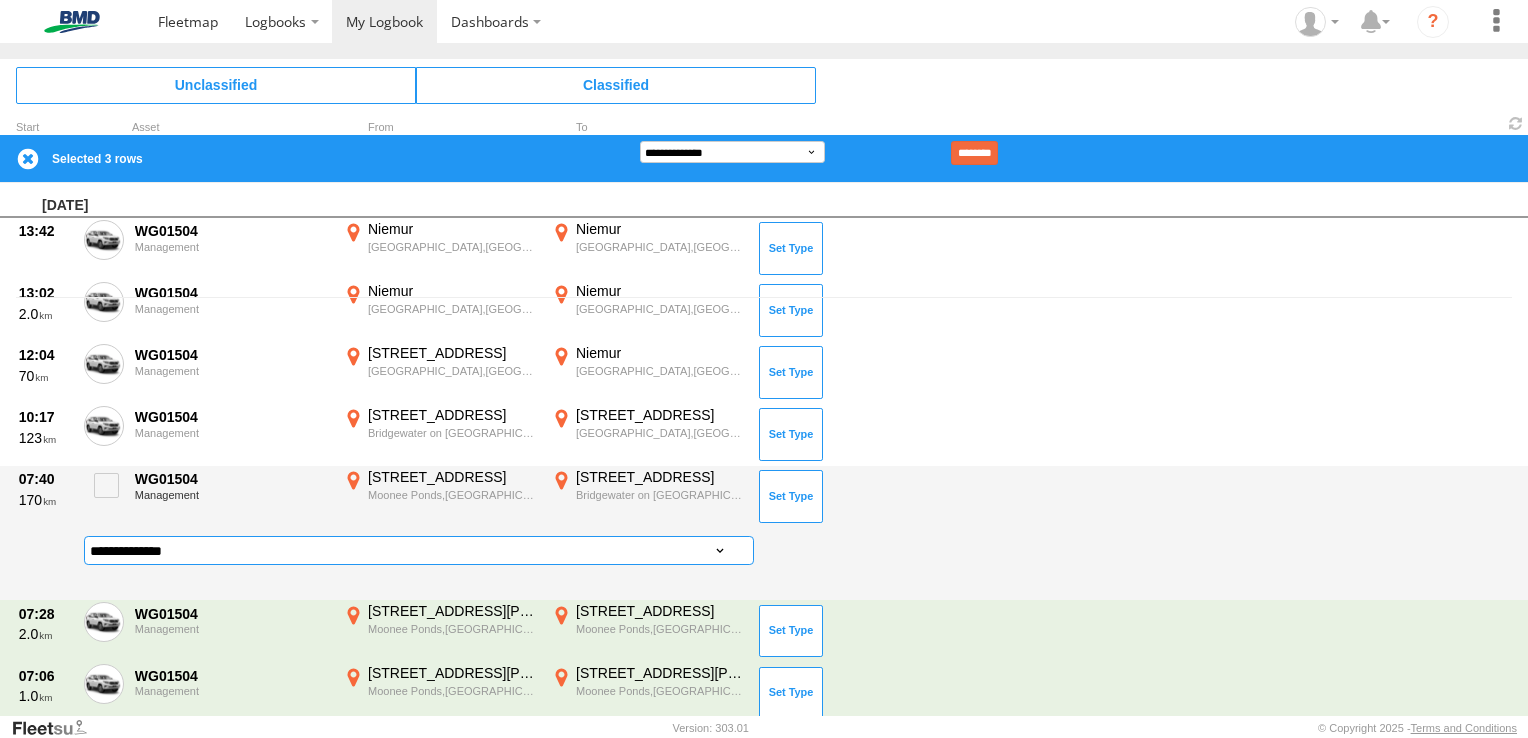 click on "**********" at bounding box center [419, 550] 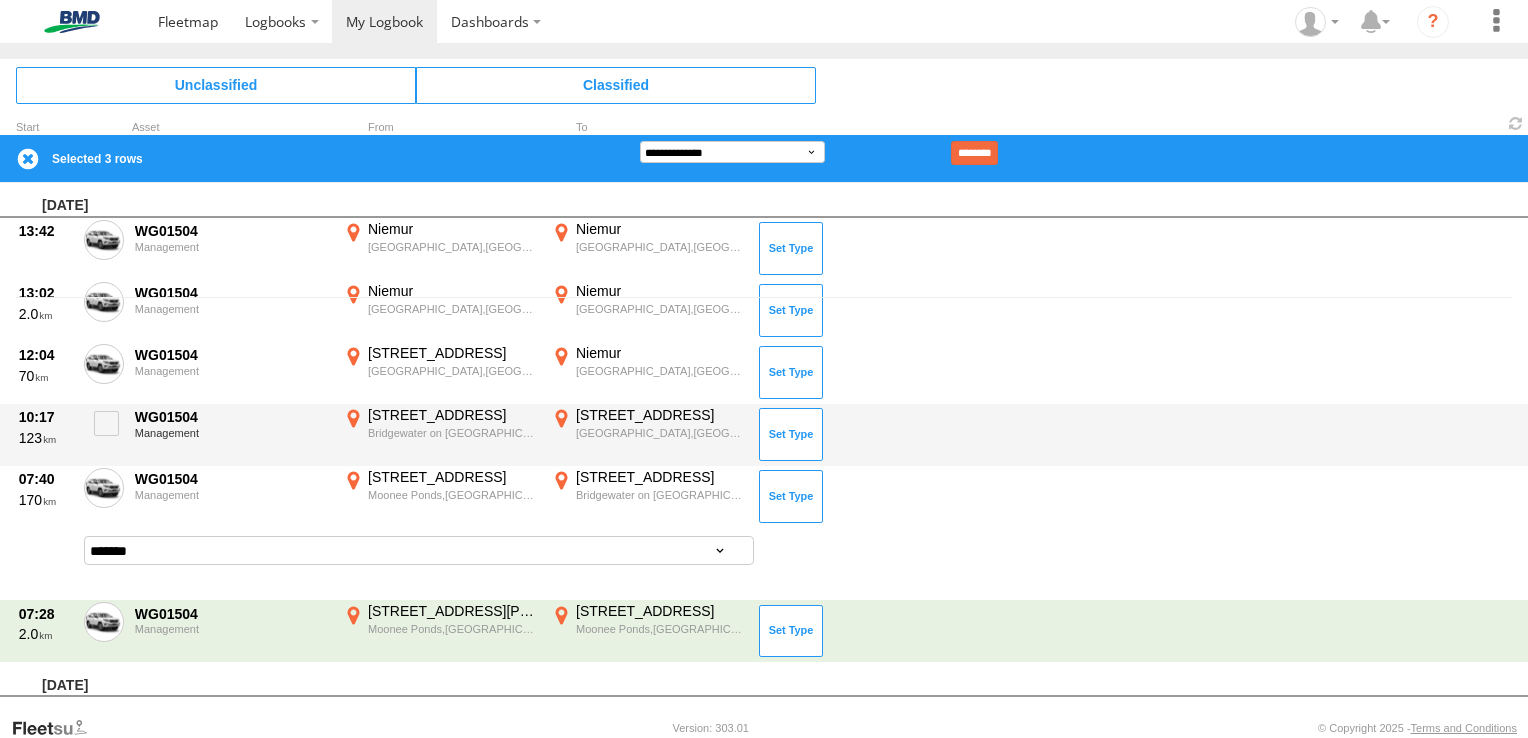 scroll, scrollTop: 356, scrollLeft: 0, axis: vertical 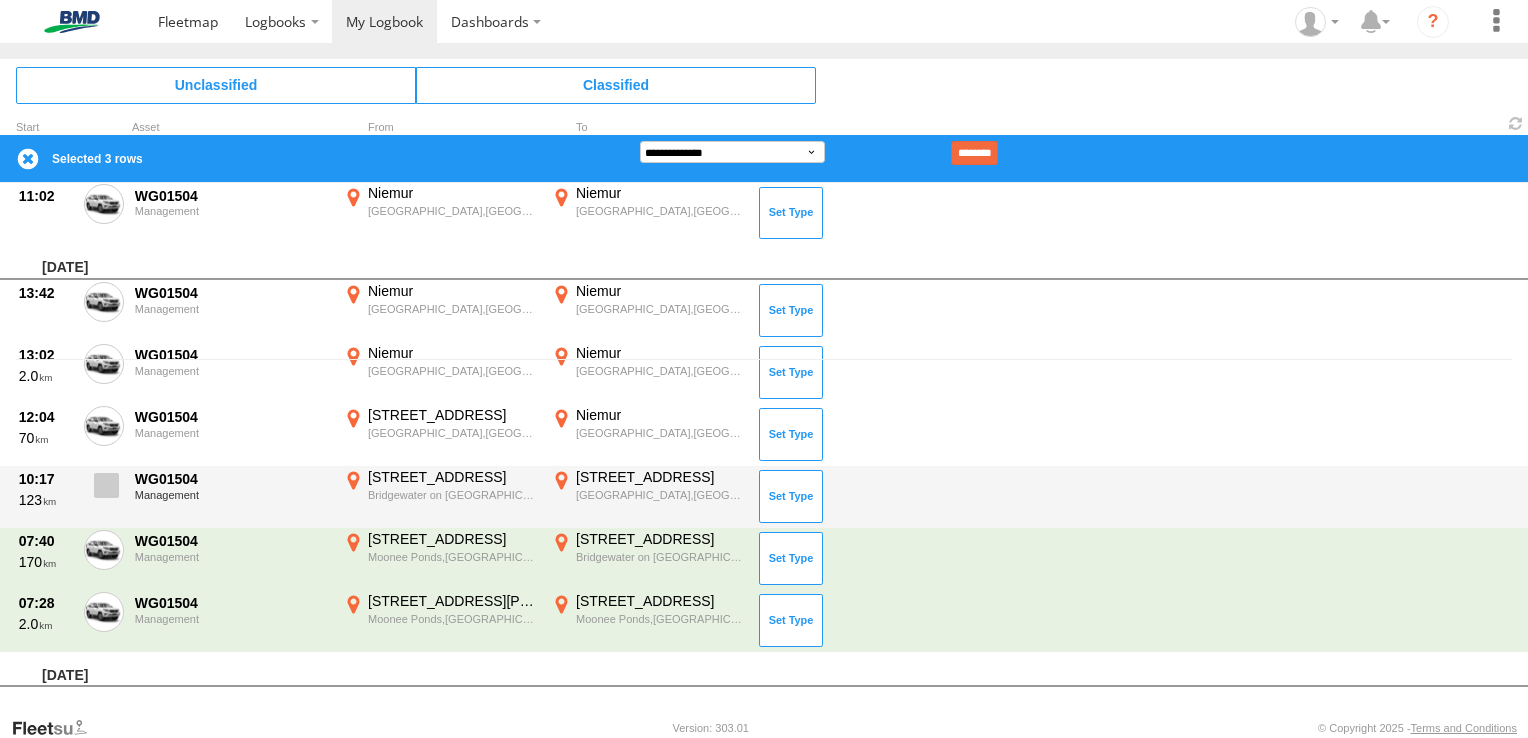 click at bounding box center (106, 485) 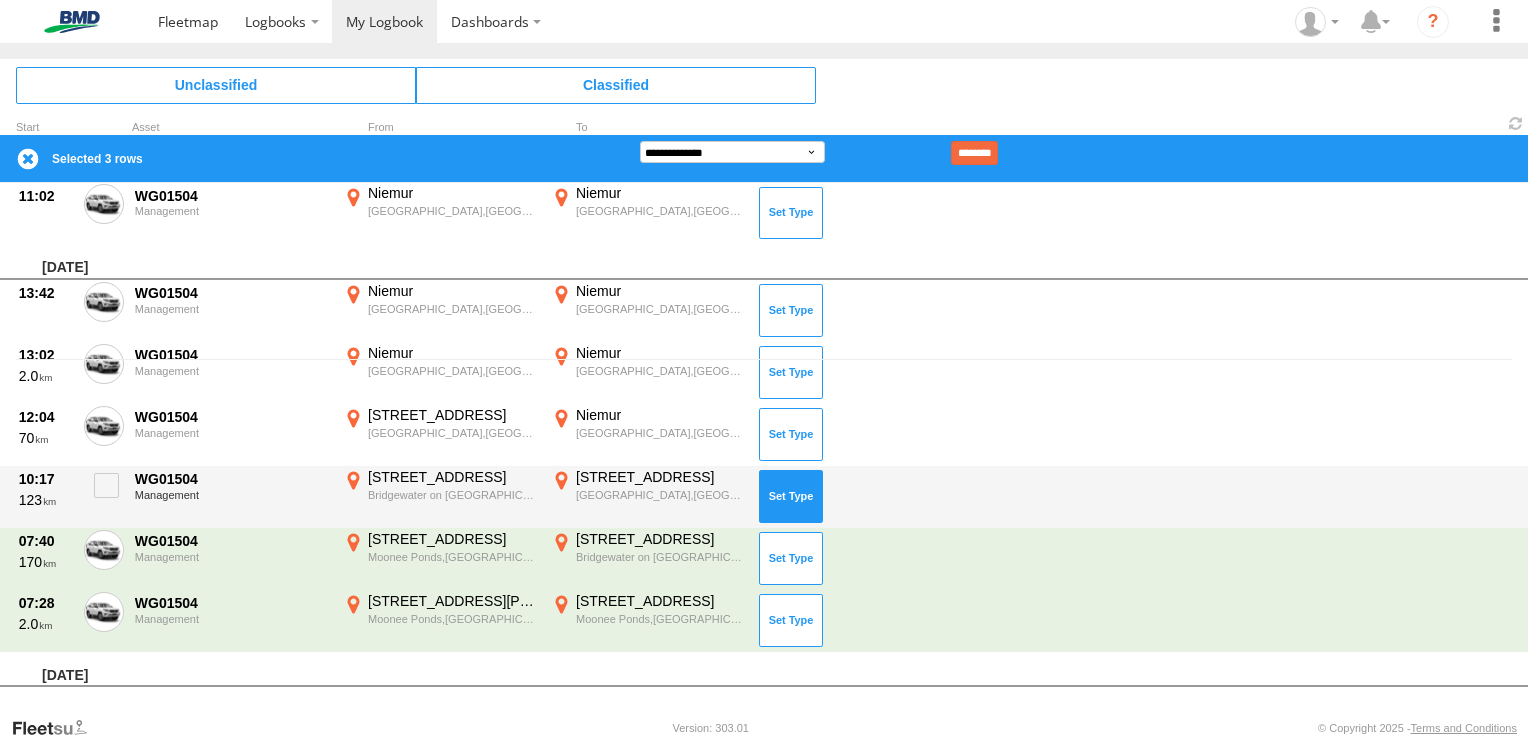 click at bounding box center (791, 496) 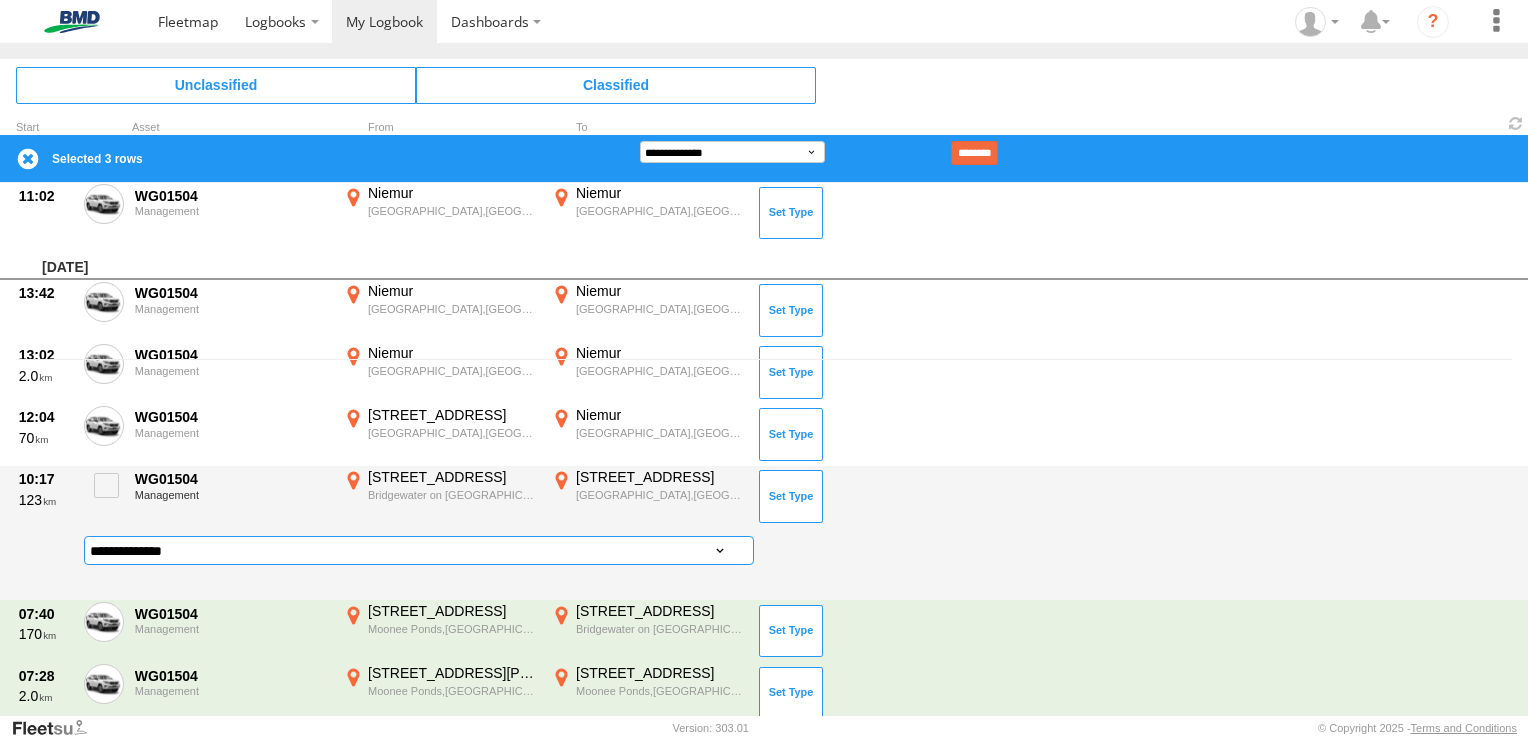 click on "**********" at bounding box center [419, 550] 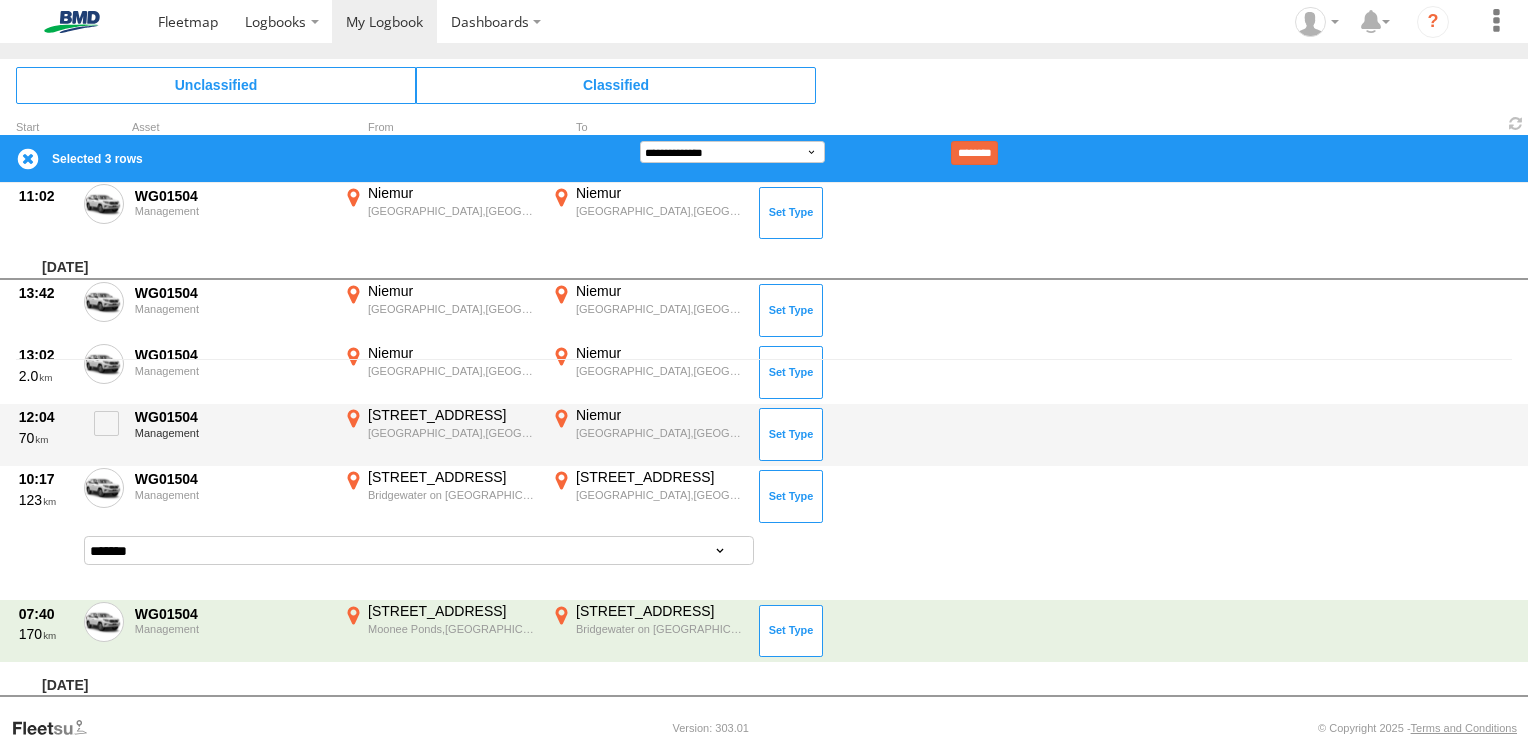 scroll, scrollTop: 294, scrollLeft: 0, axis: vertical 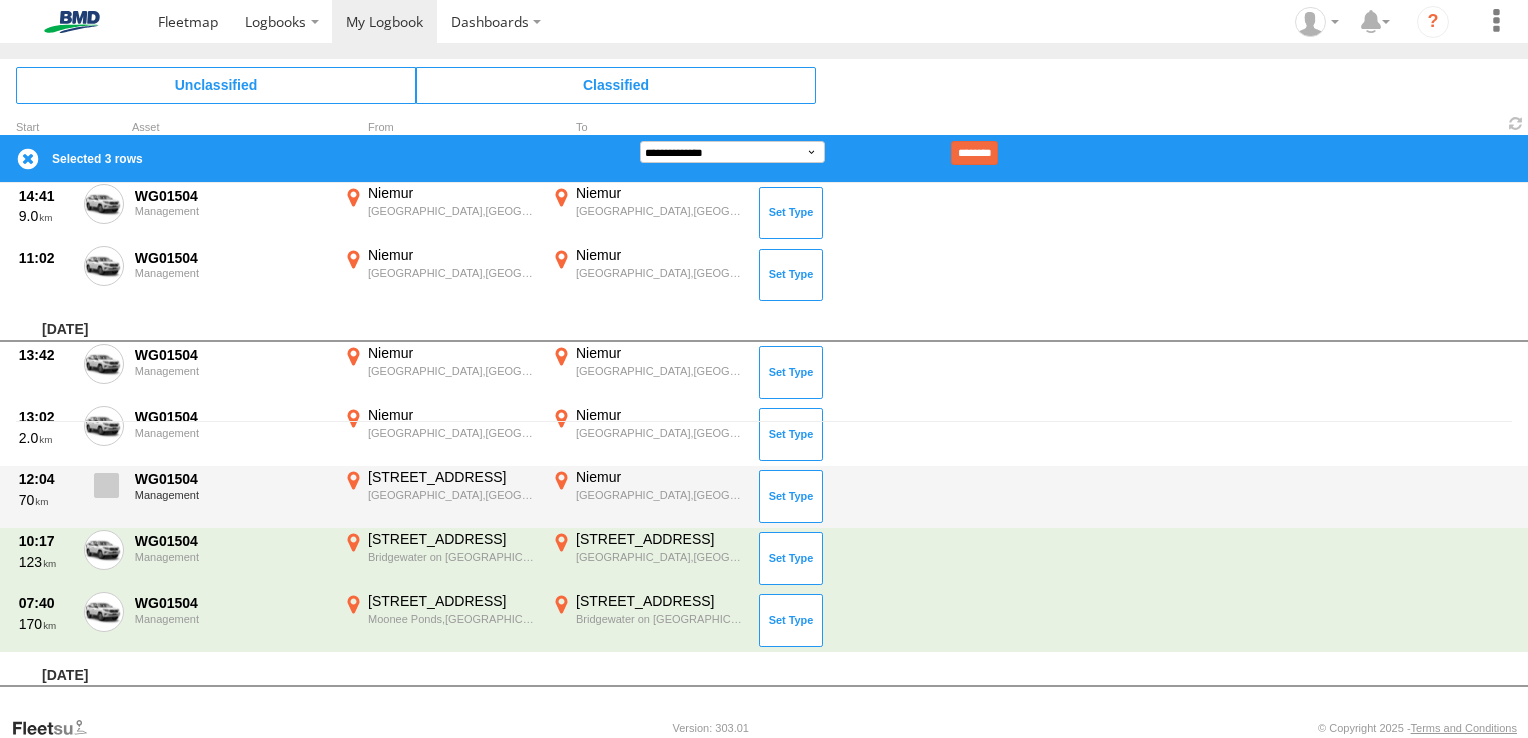 click at bounding box center (106, 485) 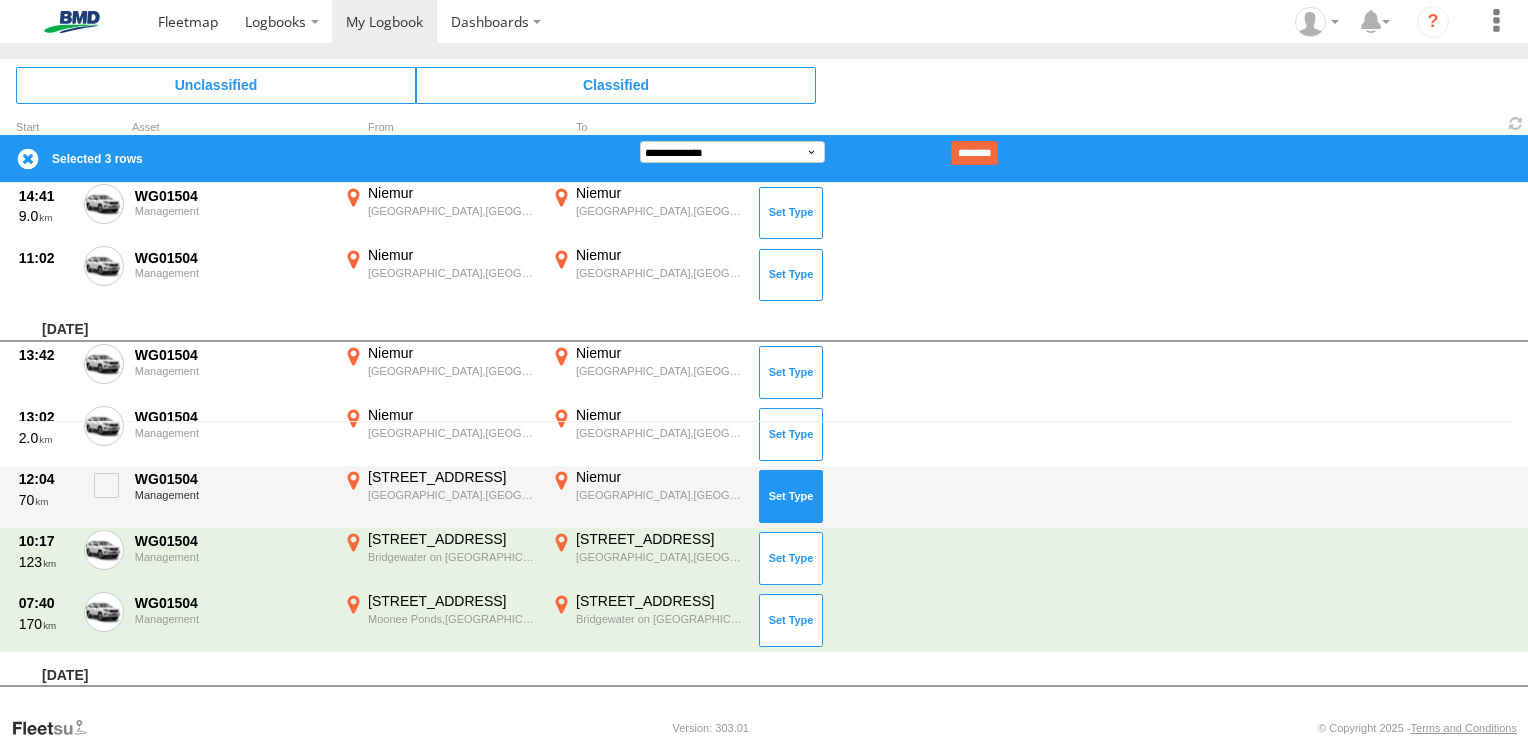 click at bounding box center (791, 496) 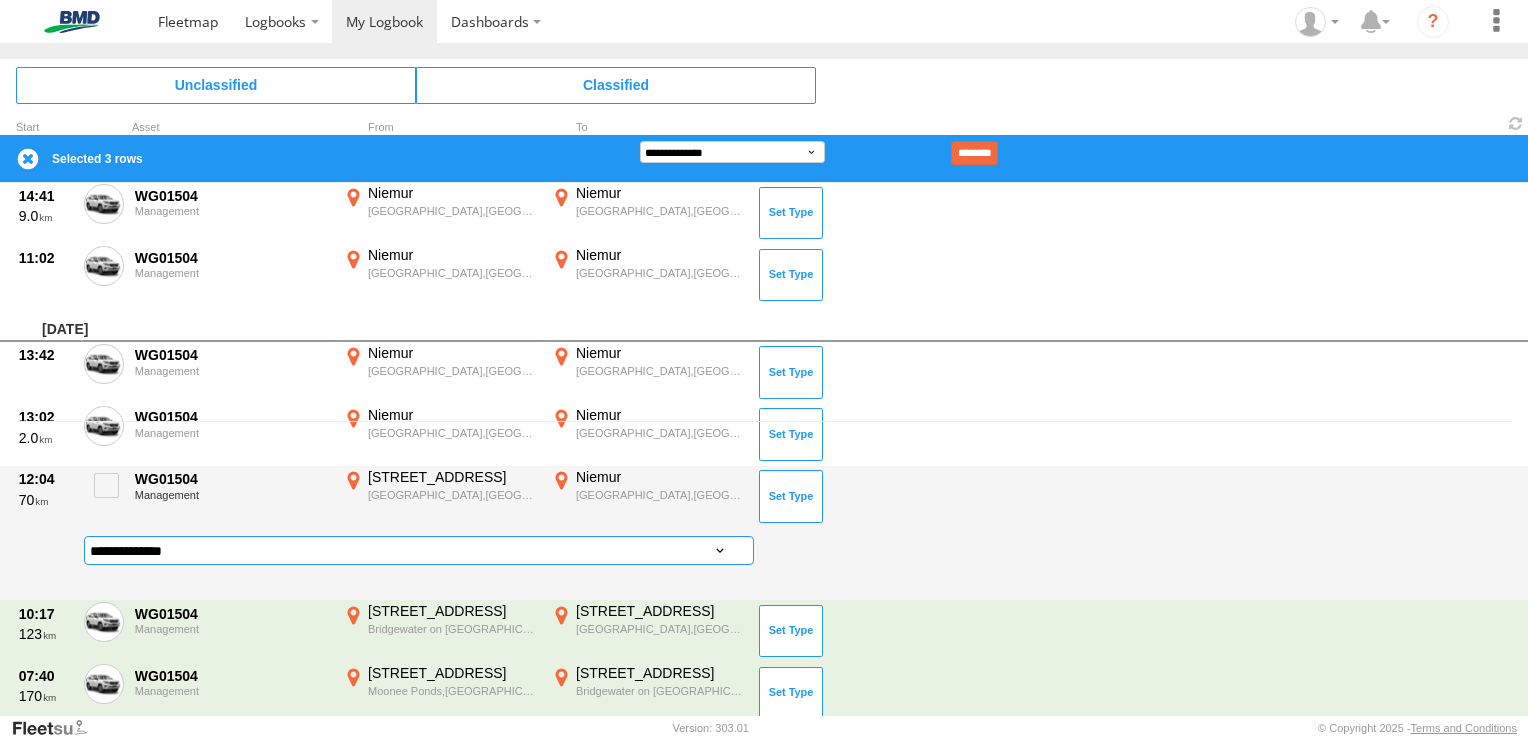 click on "**********" at bounding box center [419, 550] 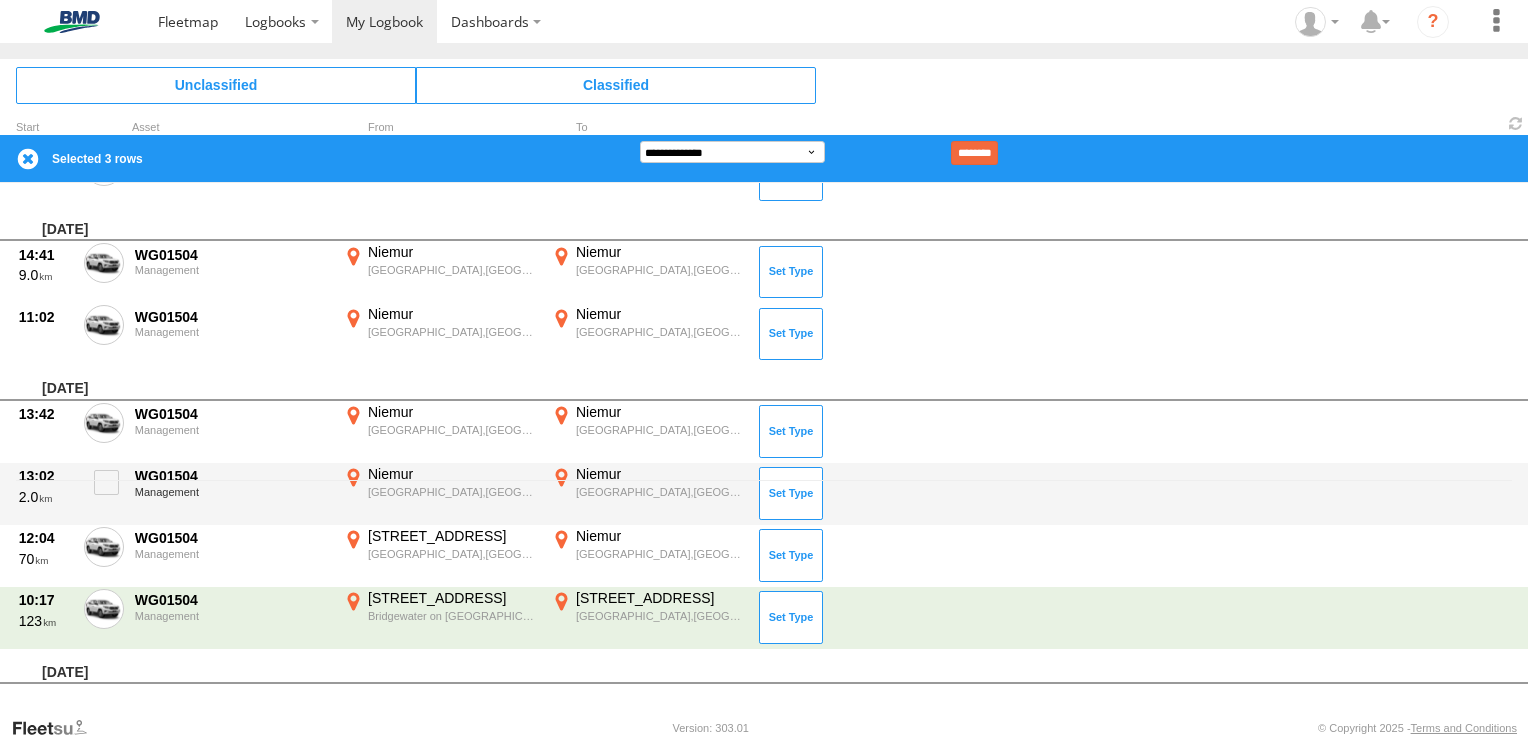scroll, scrollTop: 232, scrollLeft: 0, axis: vertical 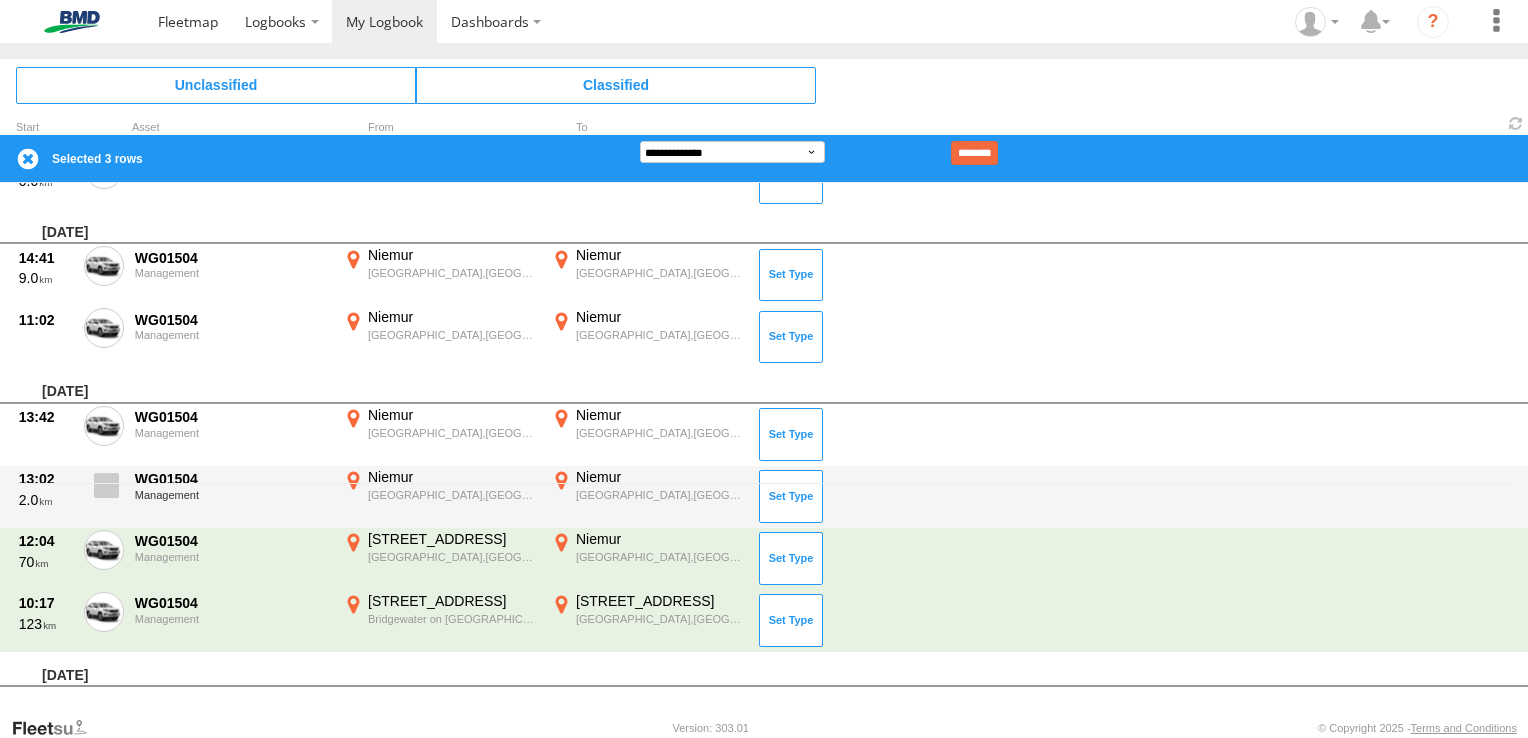 click at bounding box center (106, 485) 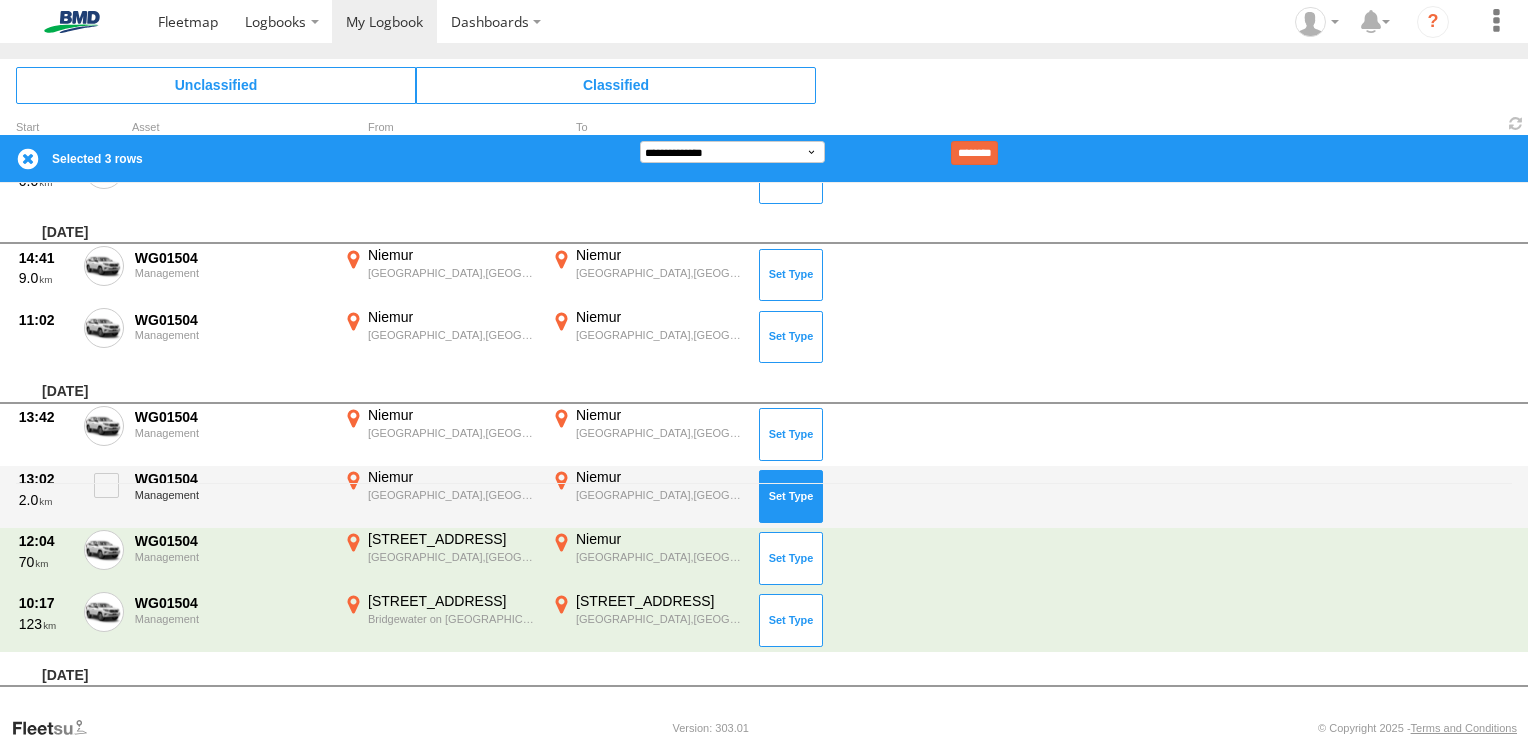 click at bounding box center (791, 496) 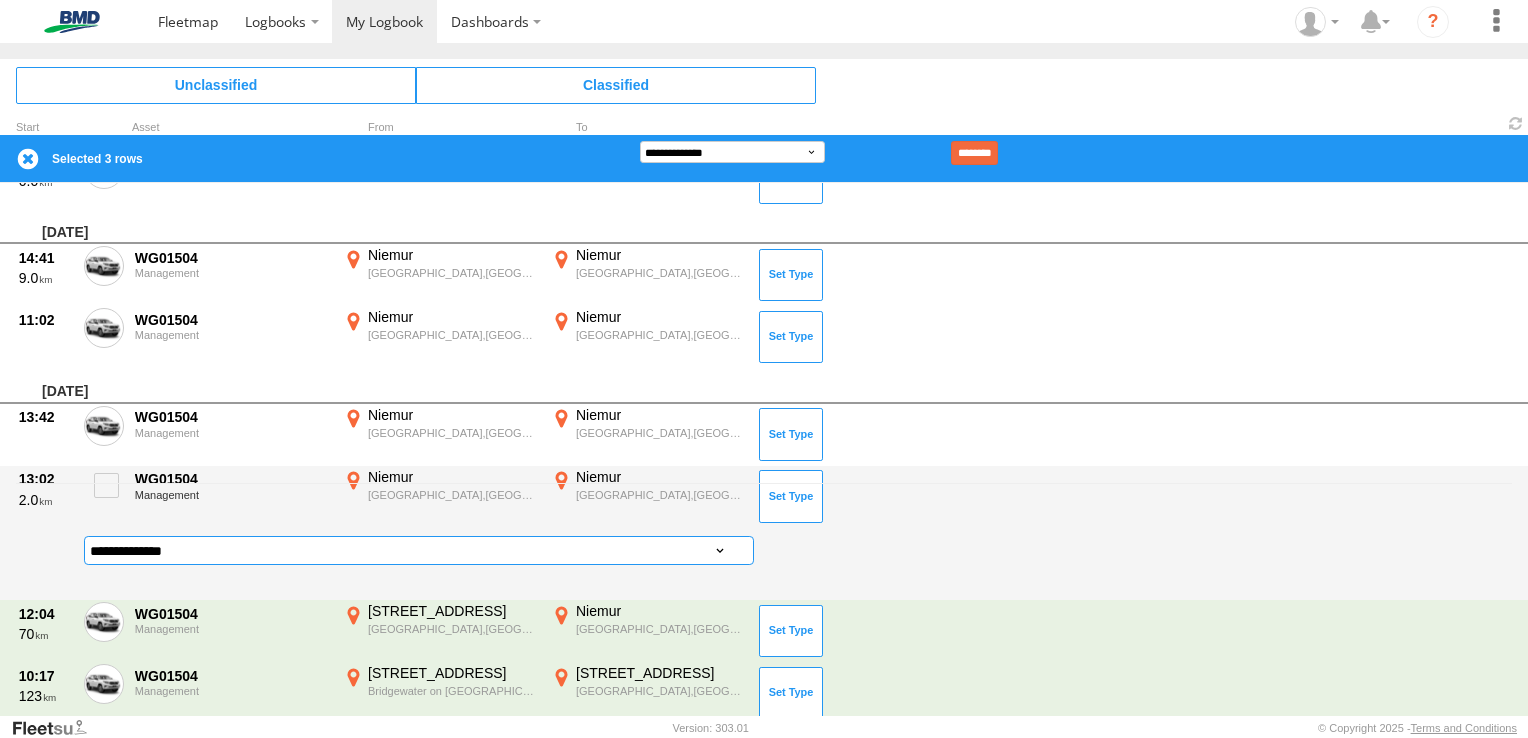 click on "**********" at bounding box center (419, 550) 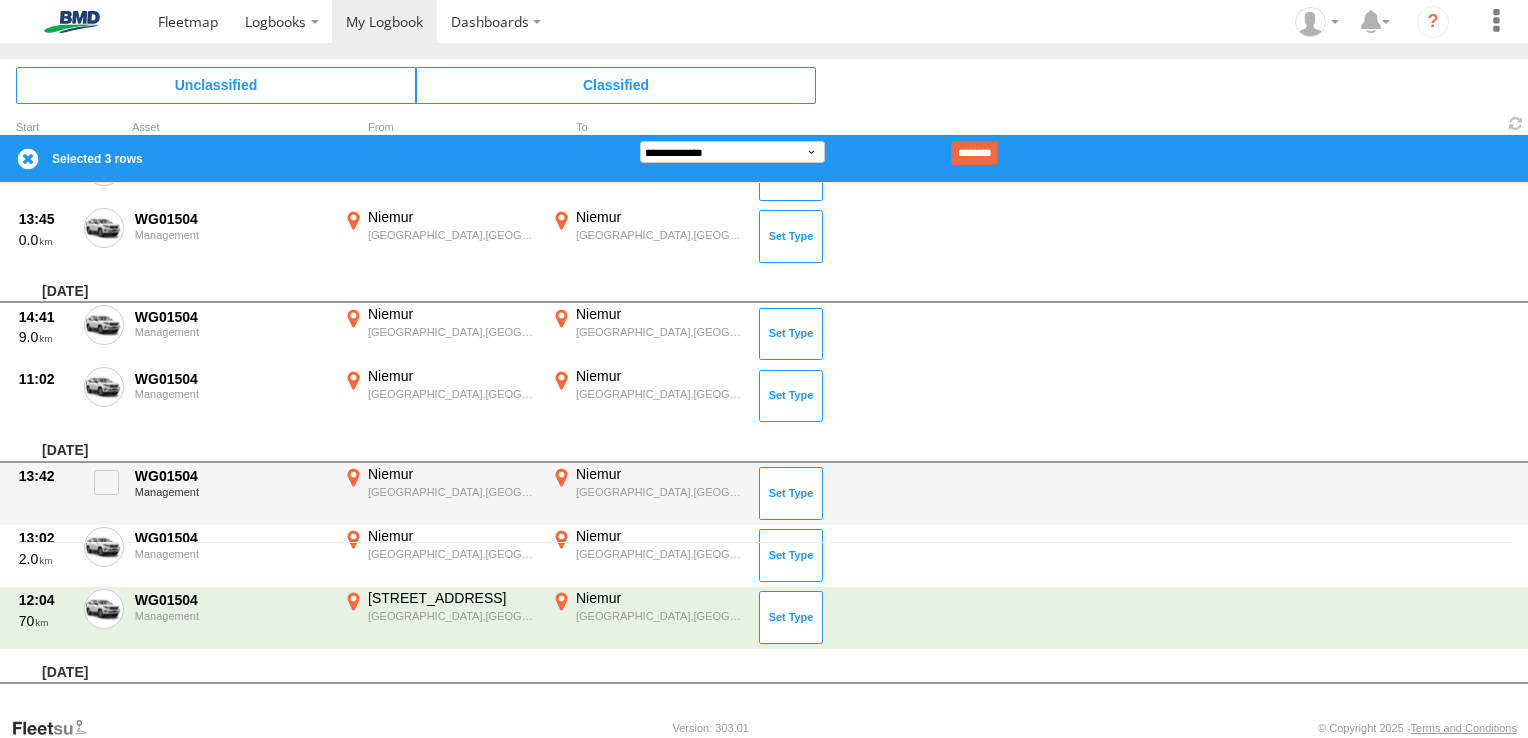 scroll, scrollTop: 170, scrollLeft: 0, axis: vertical 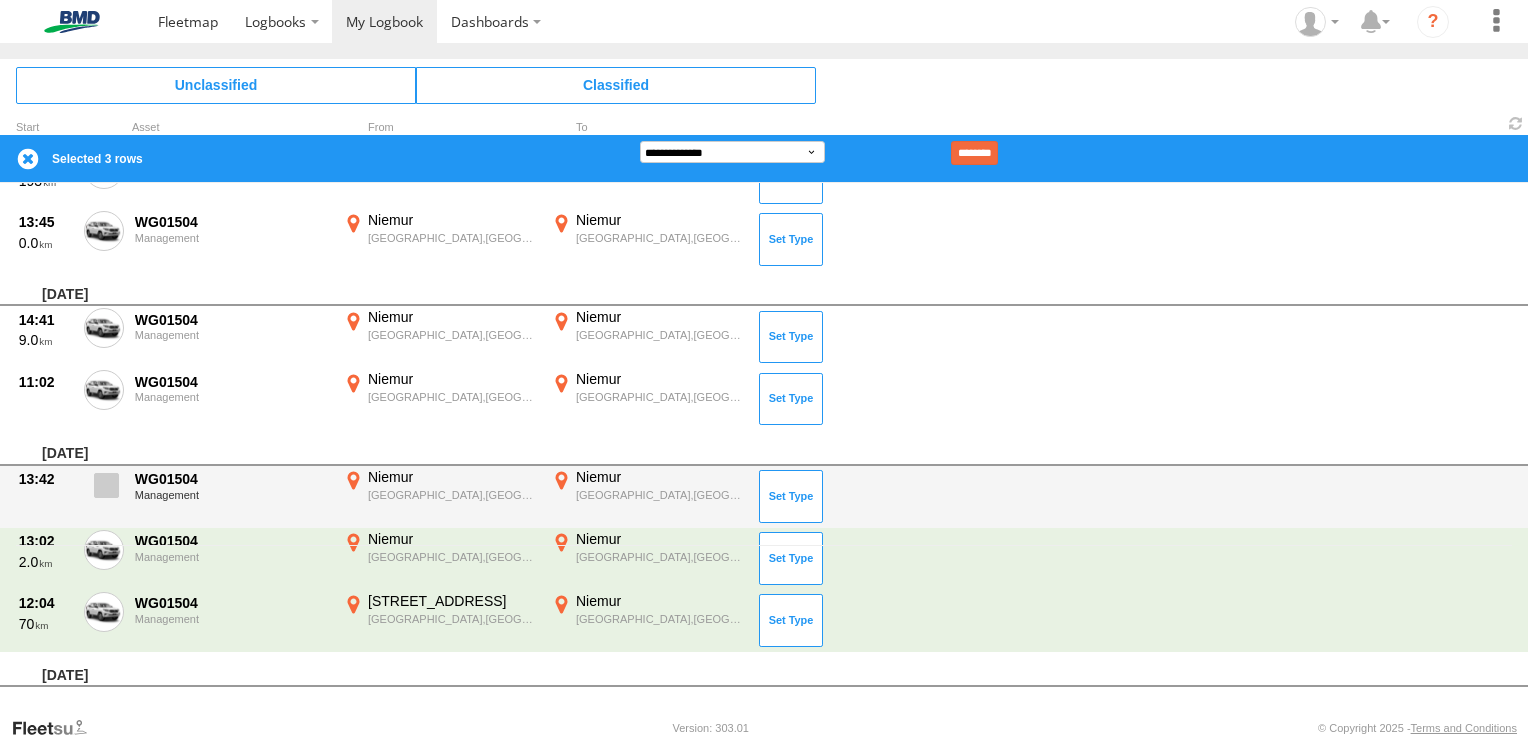 click at bounding box center [106, 485] 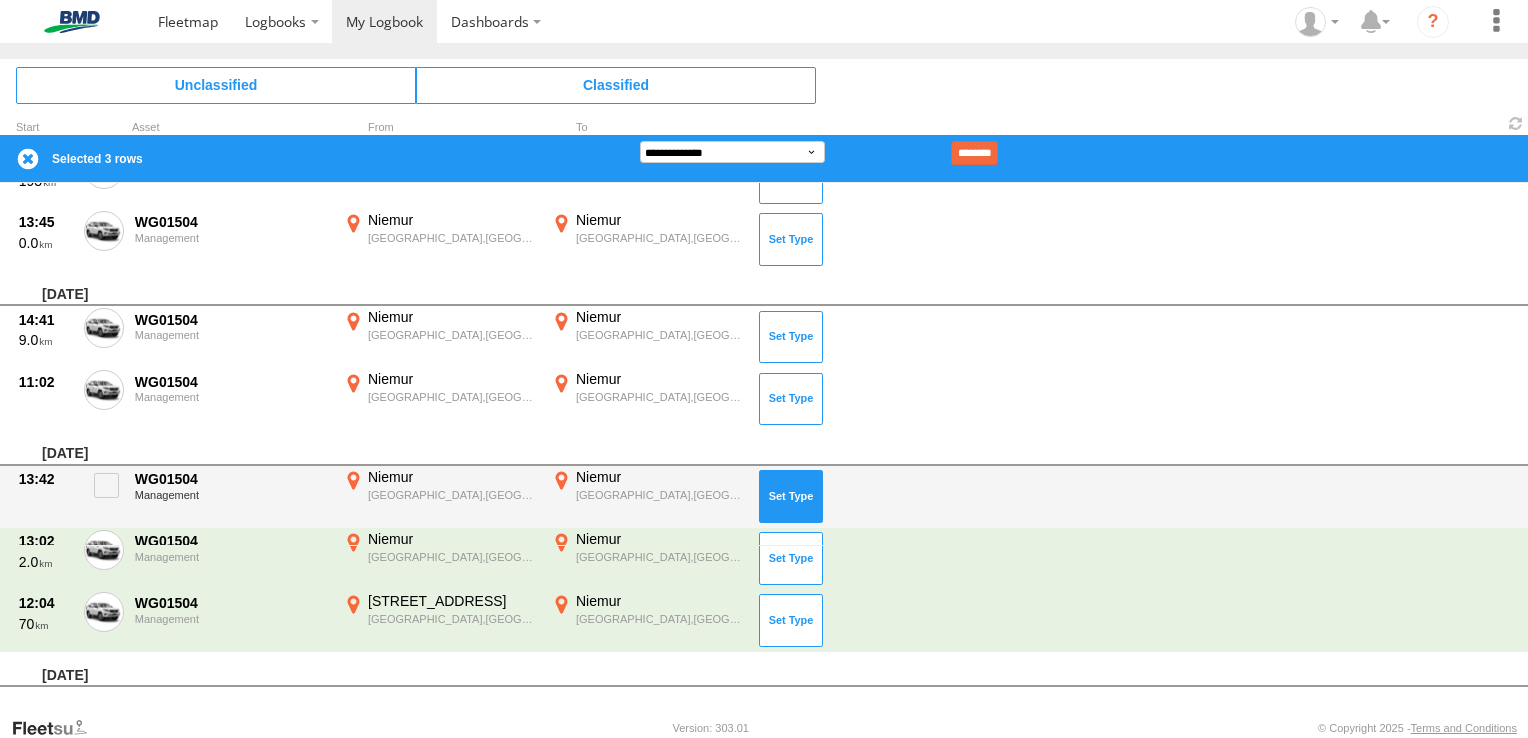 click at bounding box center [791, 496] 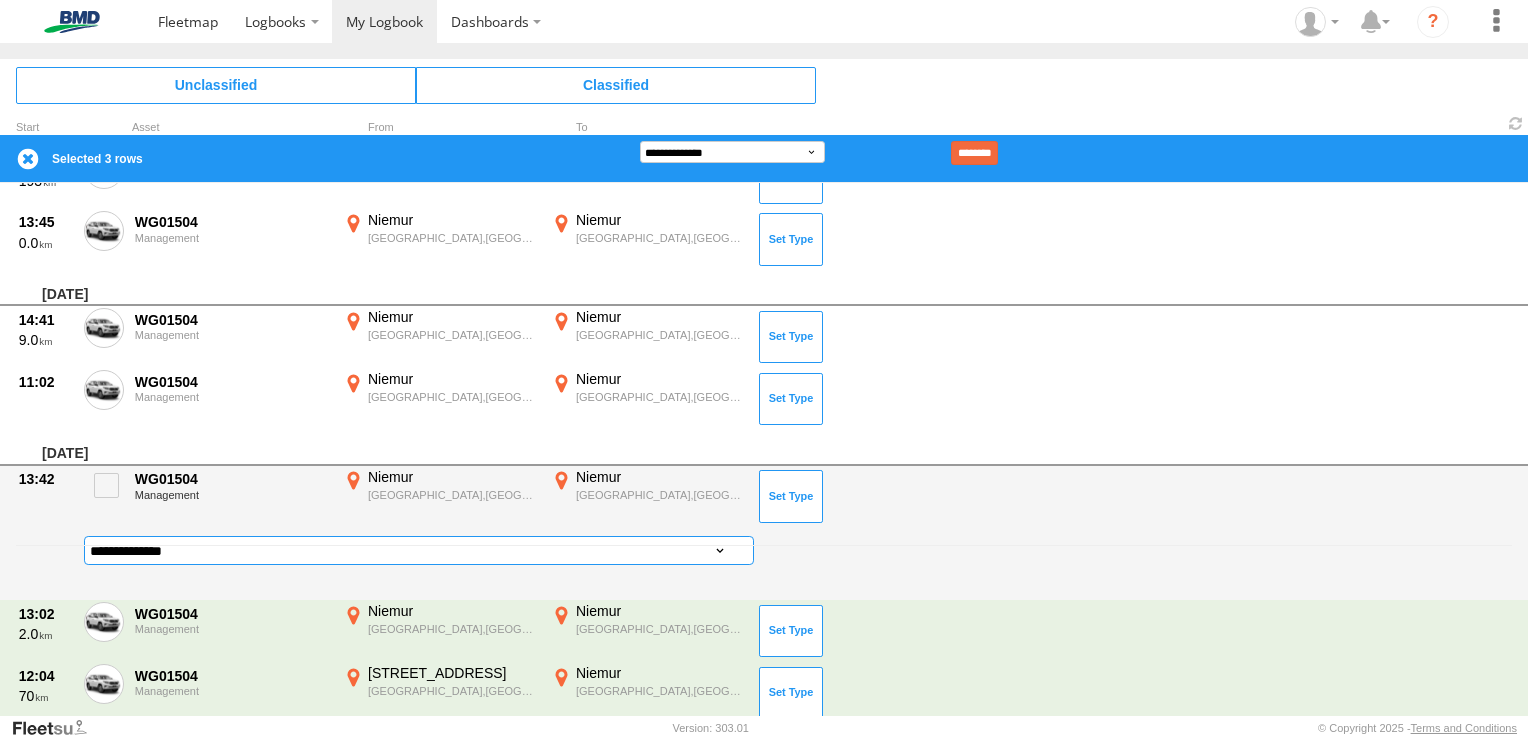 click on "**********" at bounding box center (419, 550) 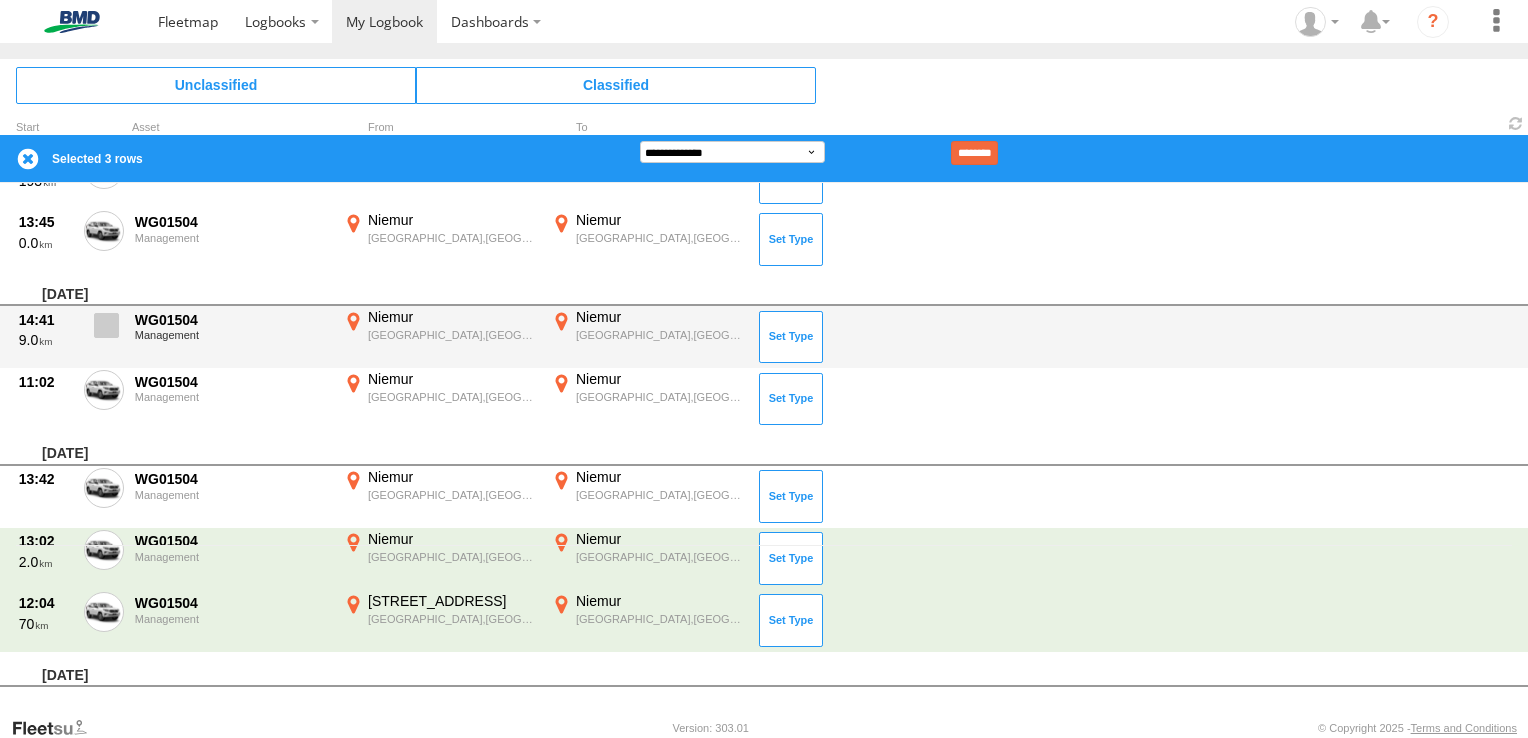 scroll, scrollTop: 108, scrollLeft: 0, axis: vertical 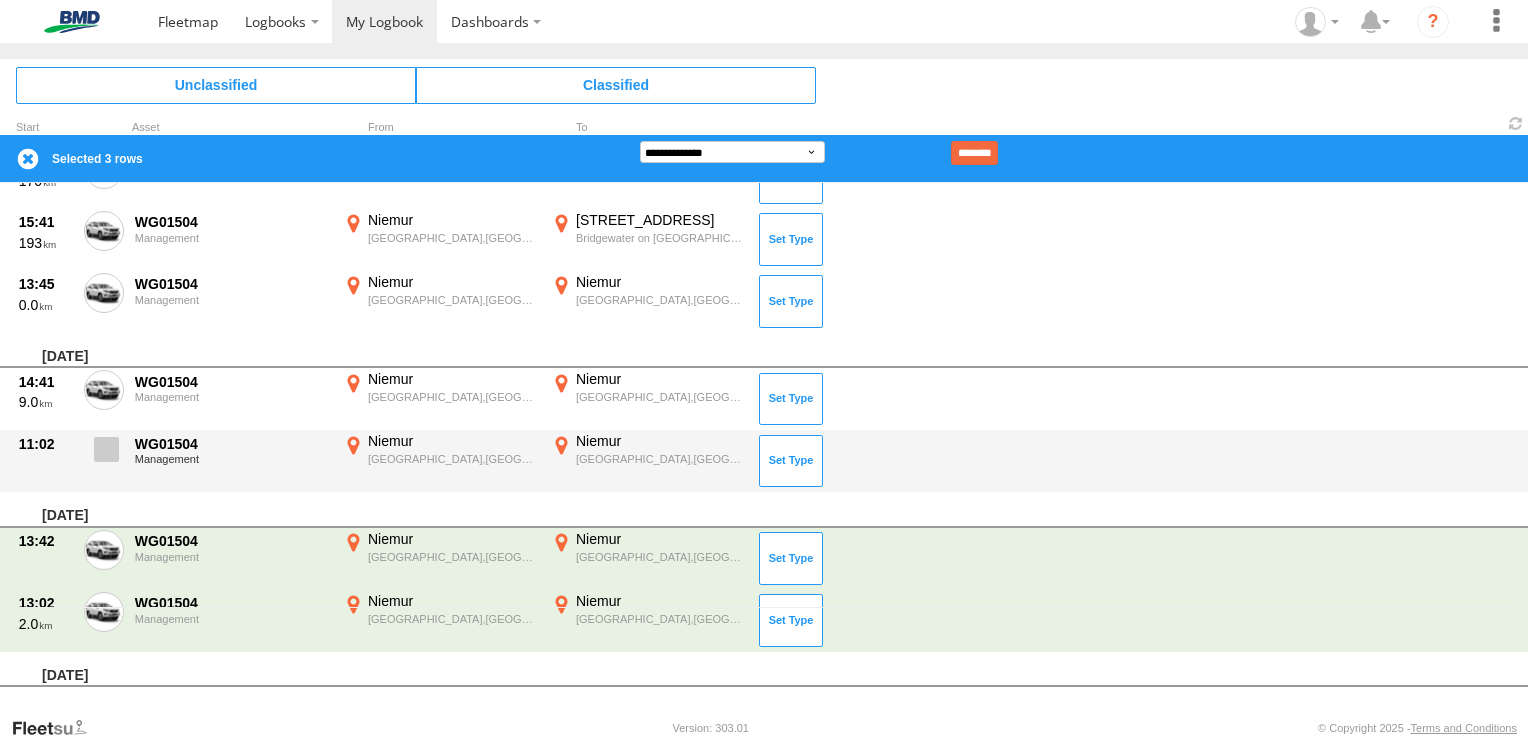 click at bounding box center (106, 449) 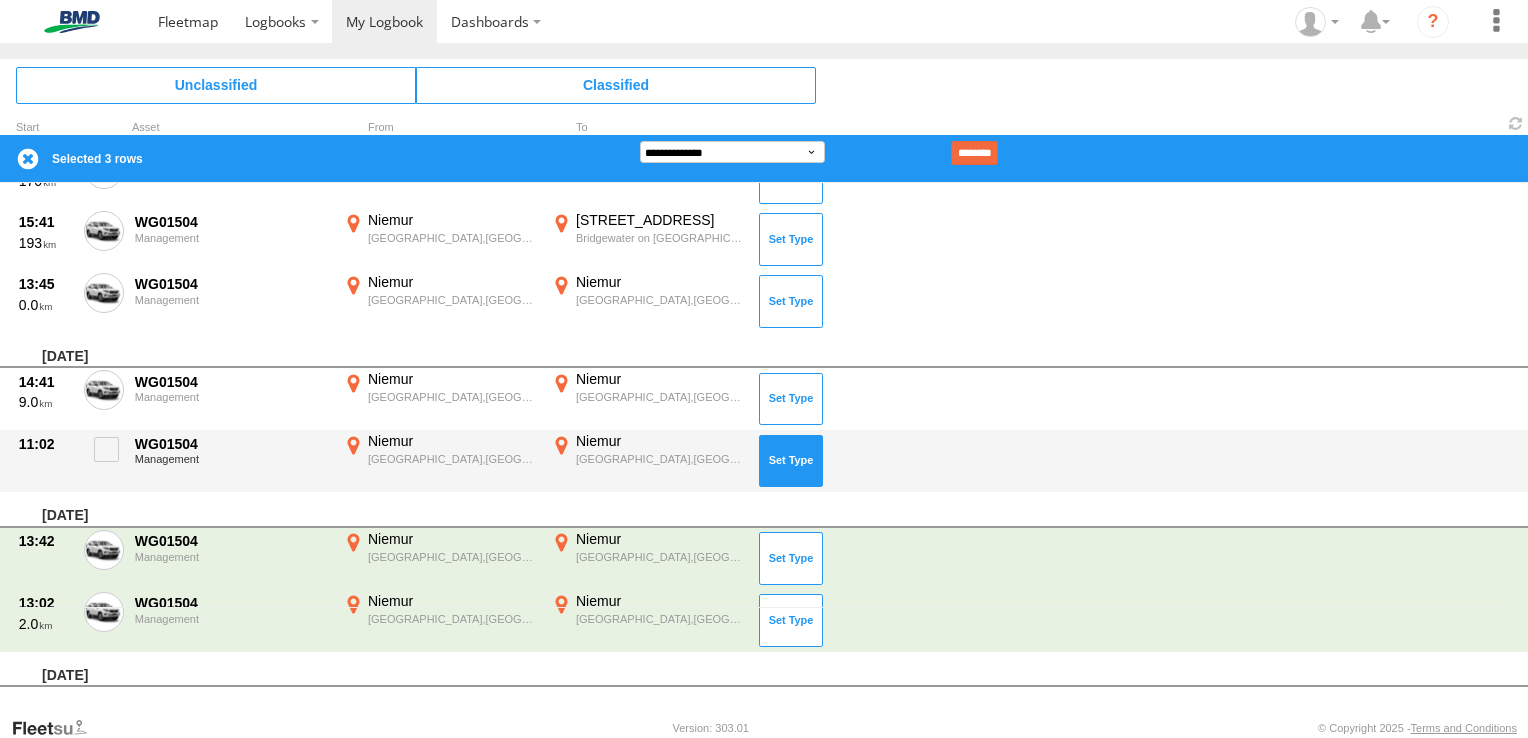 drag, startPoint x: 814, startPoint y: 461, endPoint x: 778, endPoint y: 463, distance: 36.05551 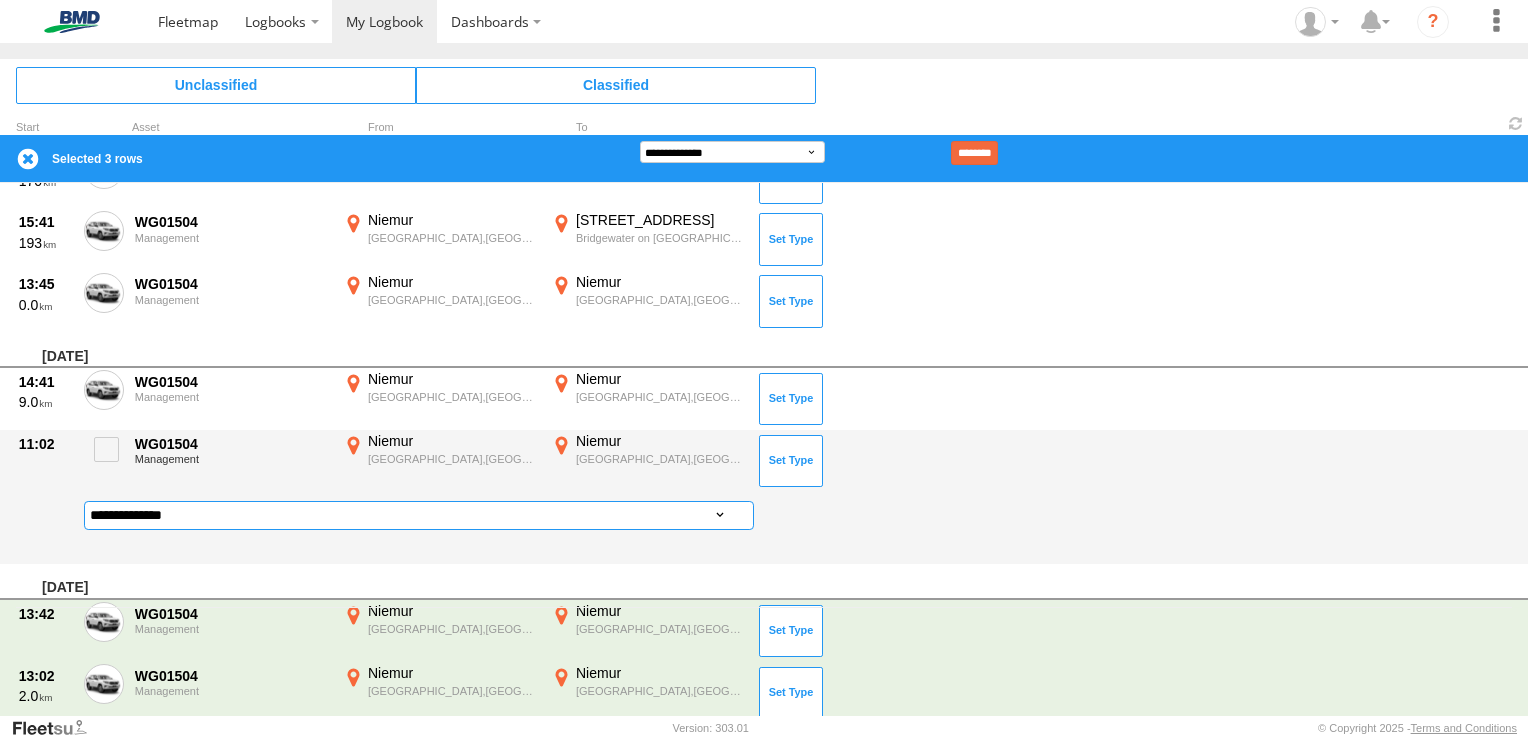 drag, startPoint x: 328, startPoint y: 512, endPoint x: 314, endPoint y: 512, distance: 14 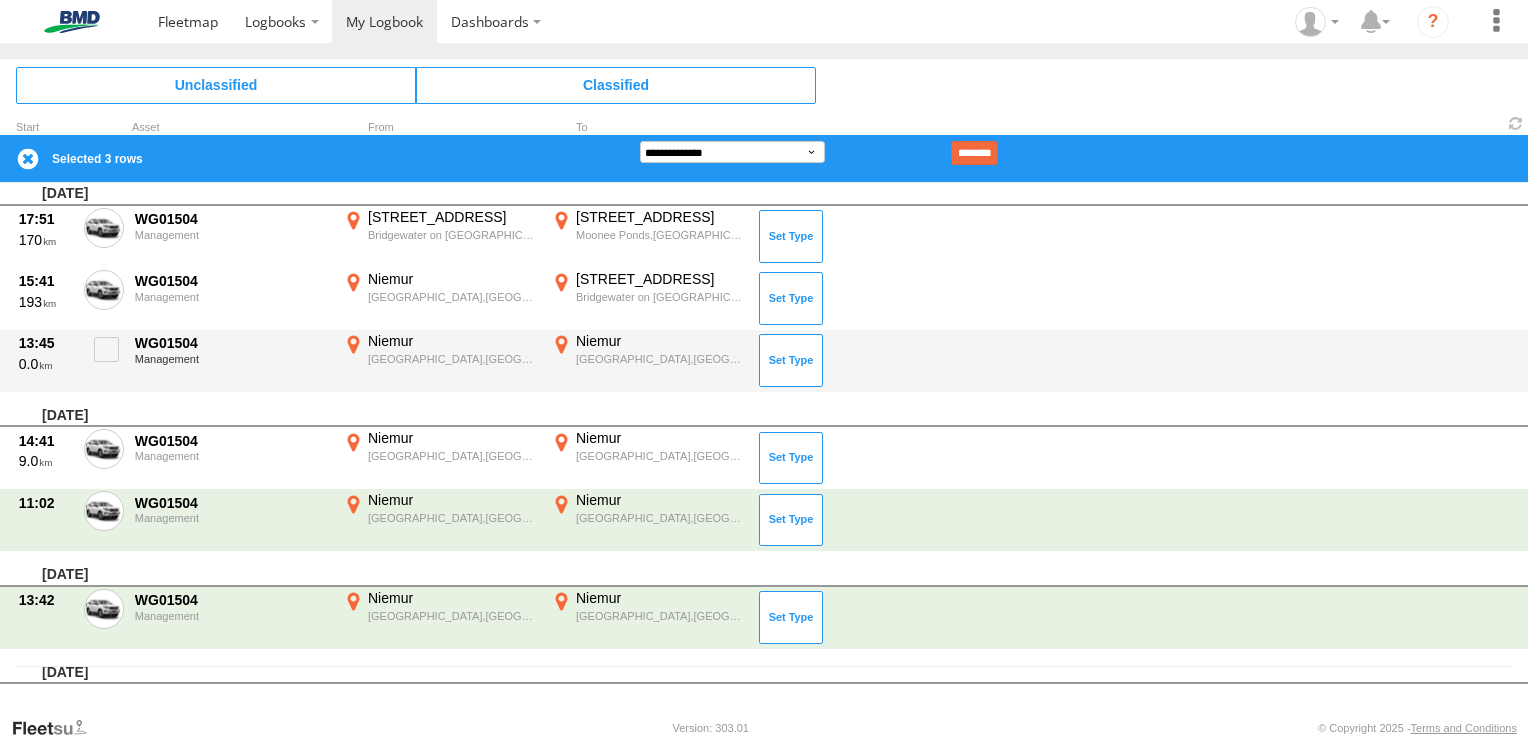 scroll, scrollTop: 46, scrollLeft: 0, axis: vertical 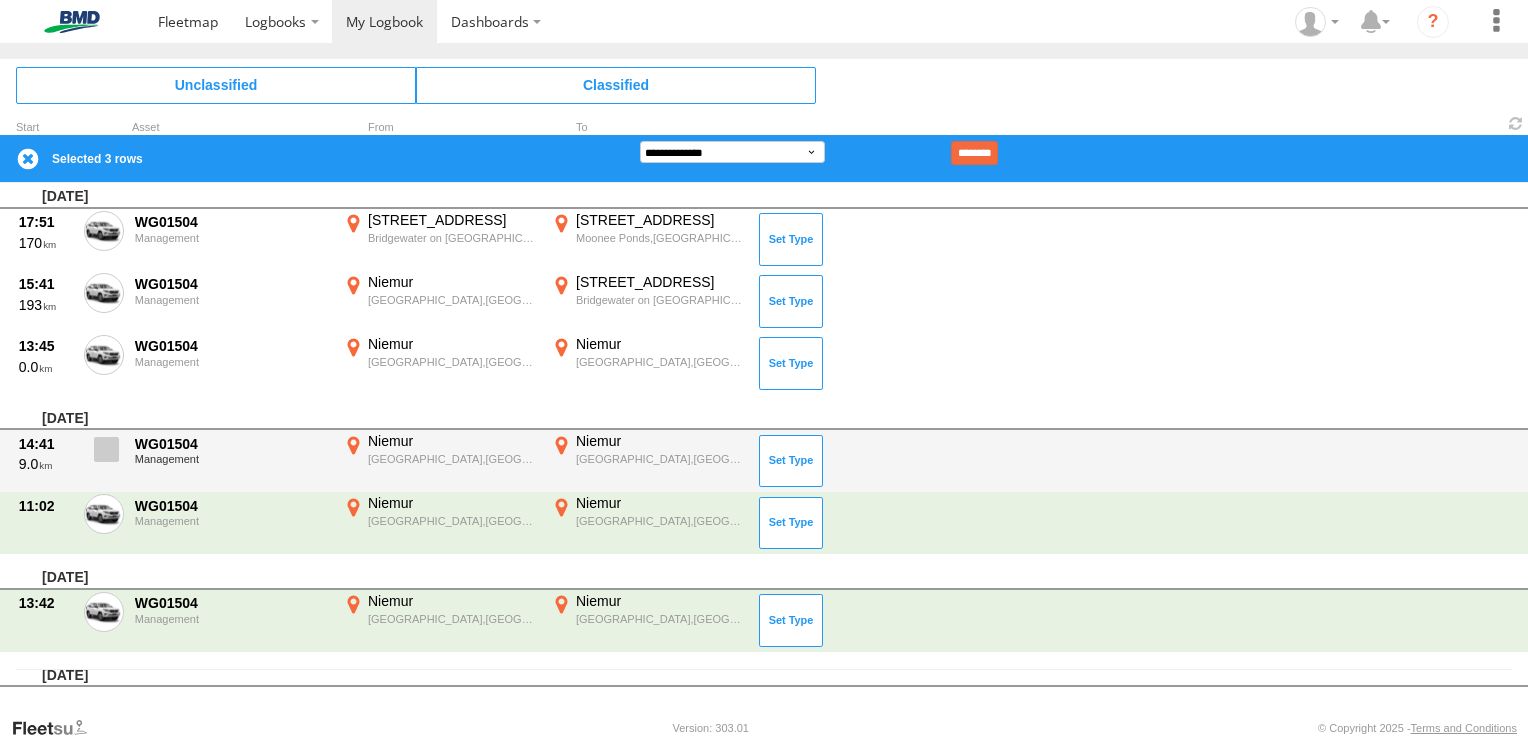 click at bounding box center [106, 449] 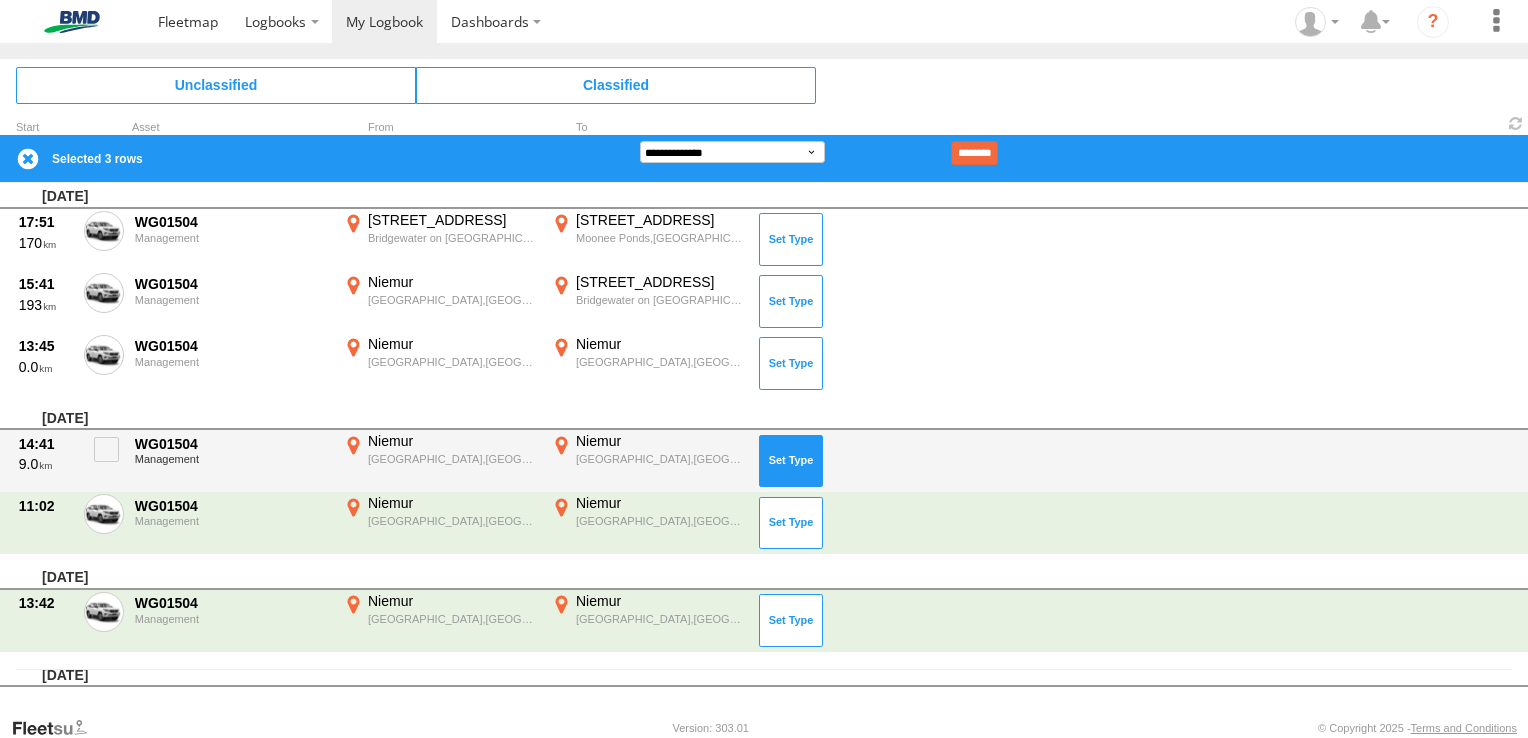 click at bounding box center [791, 461] 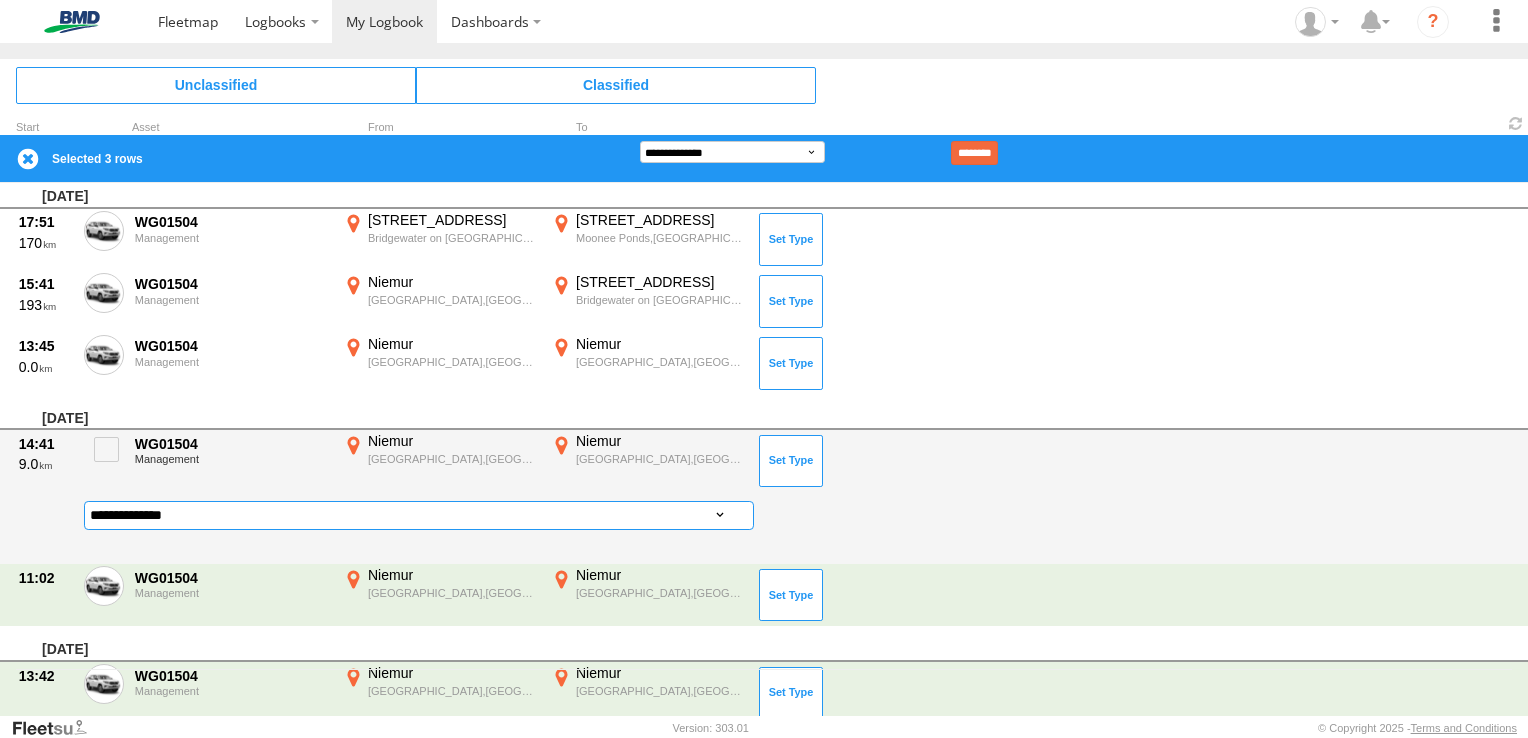 click on "**********" at bounding box center (419, 515) 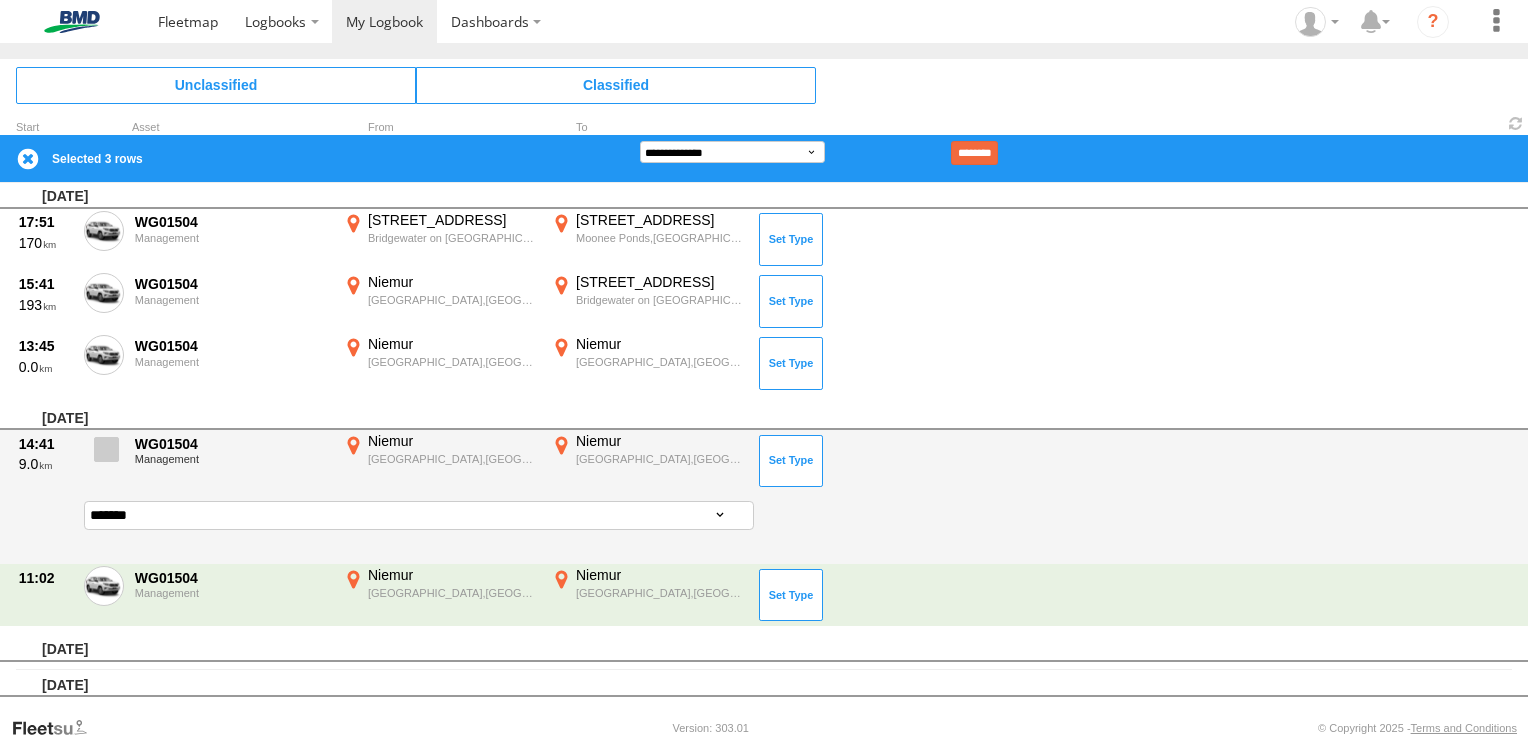 scroll, scrollTop: 0, scrollLeft: 0, axis: both 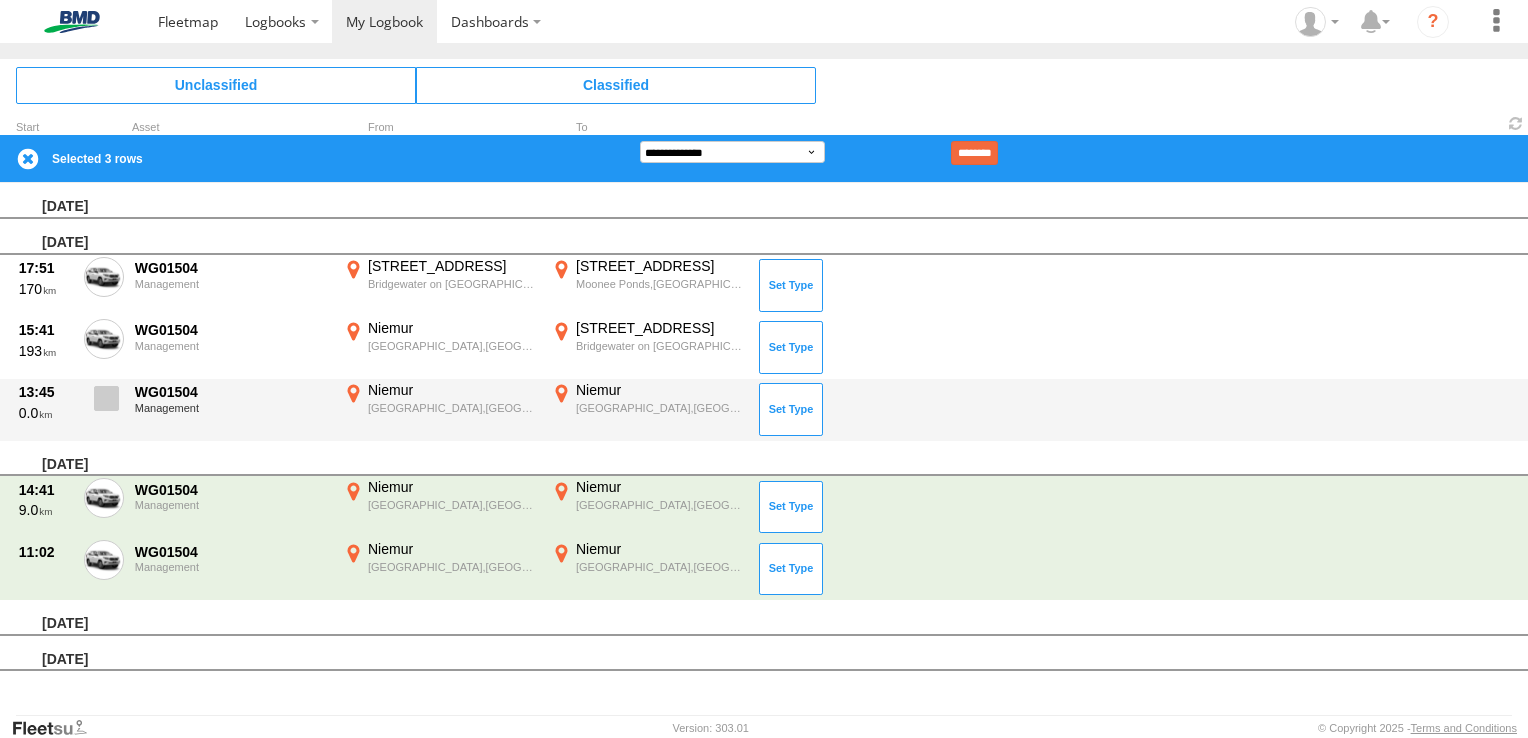 click at bounding box center (106, 398) 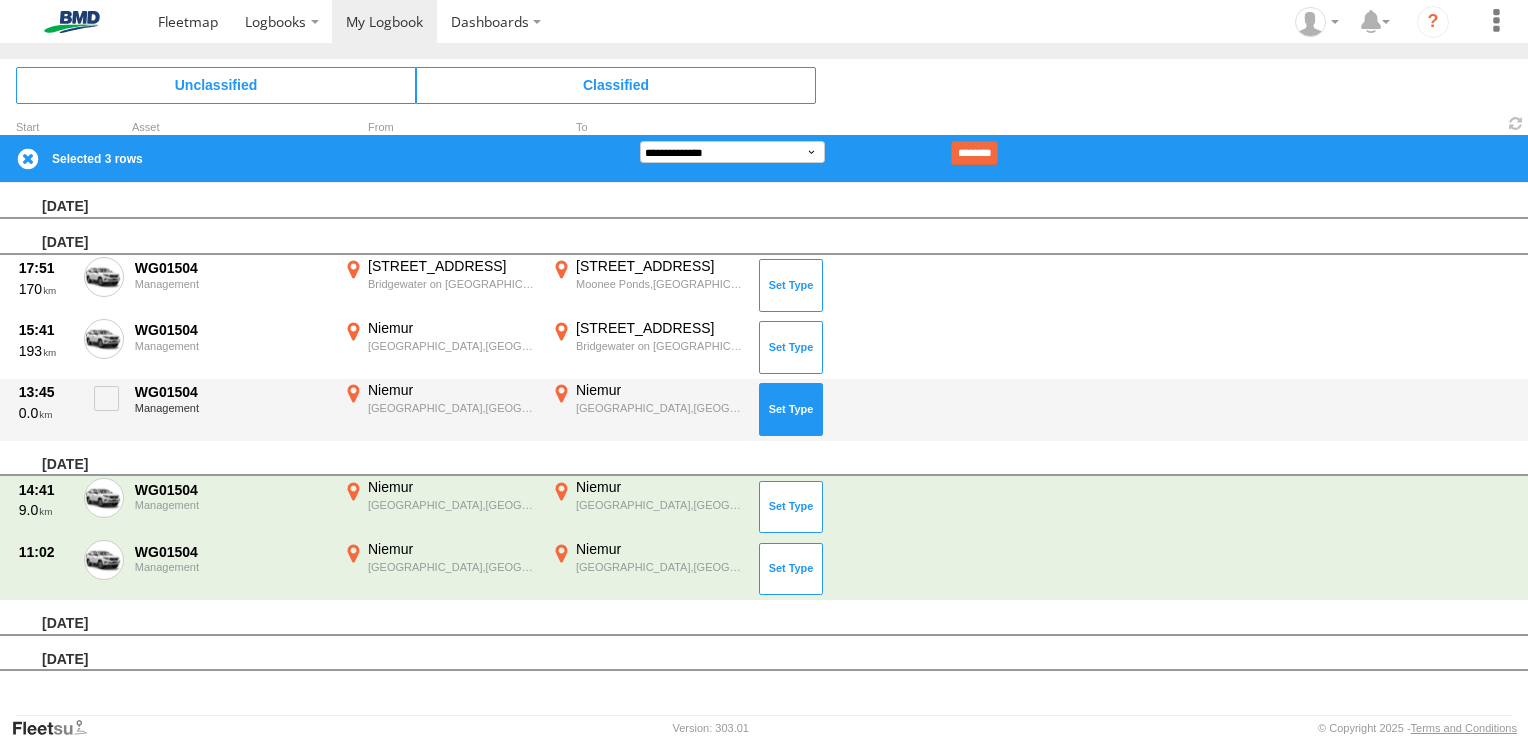 click at bounding box center [791, 409] 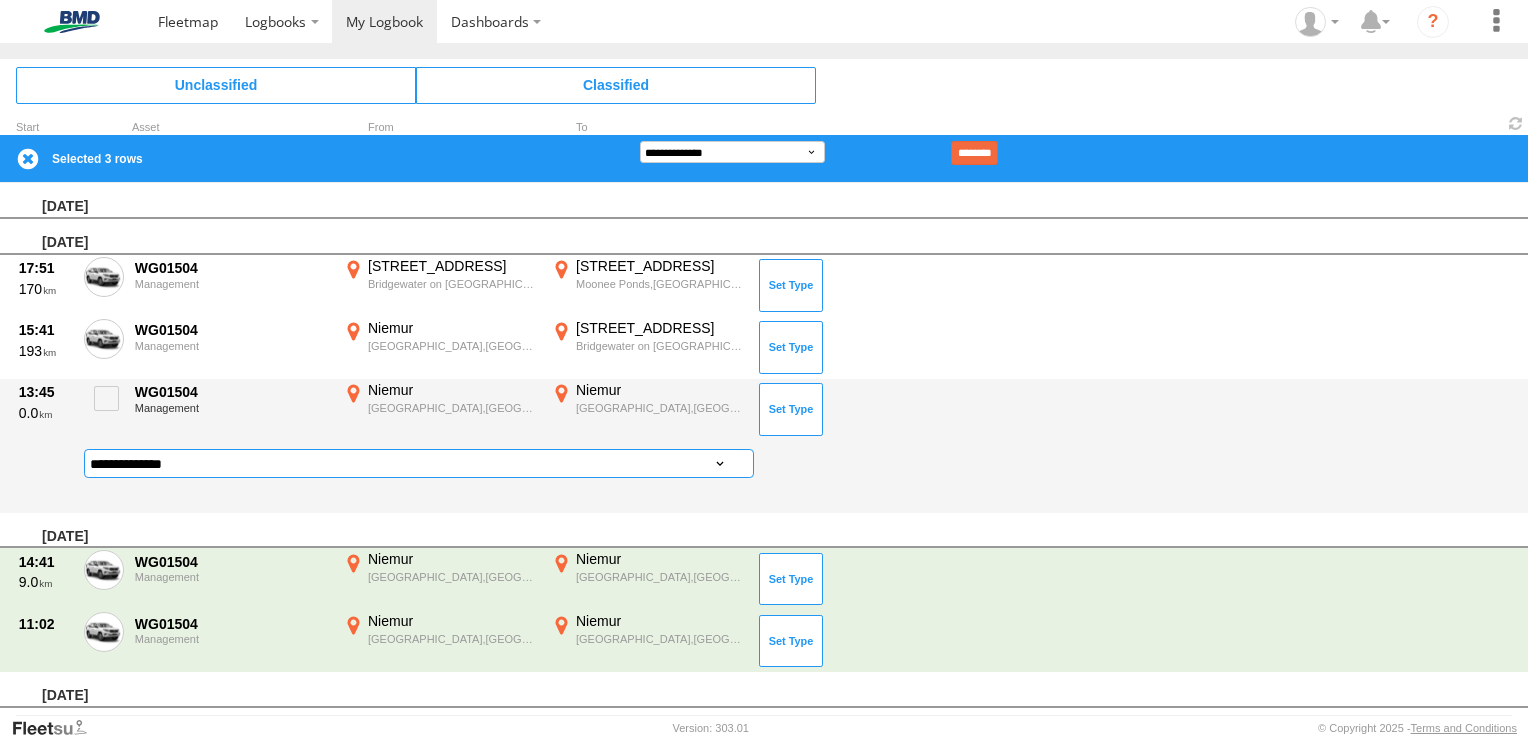 click on "**********" at bounding box center [419, 463] 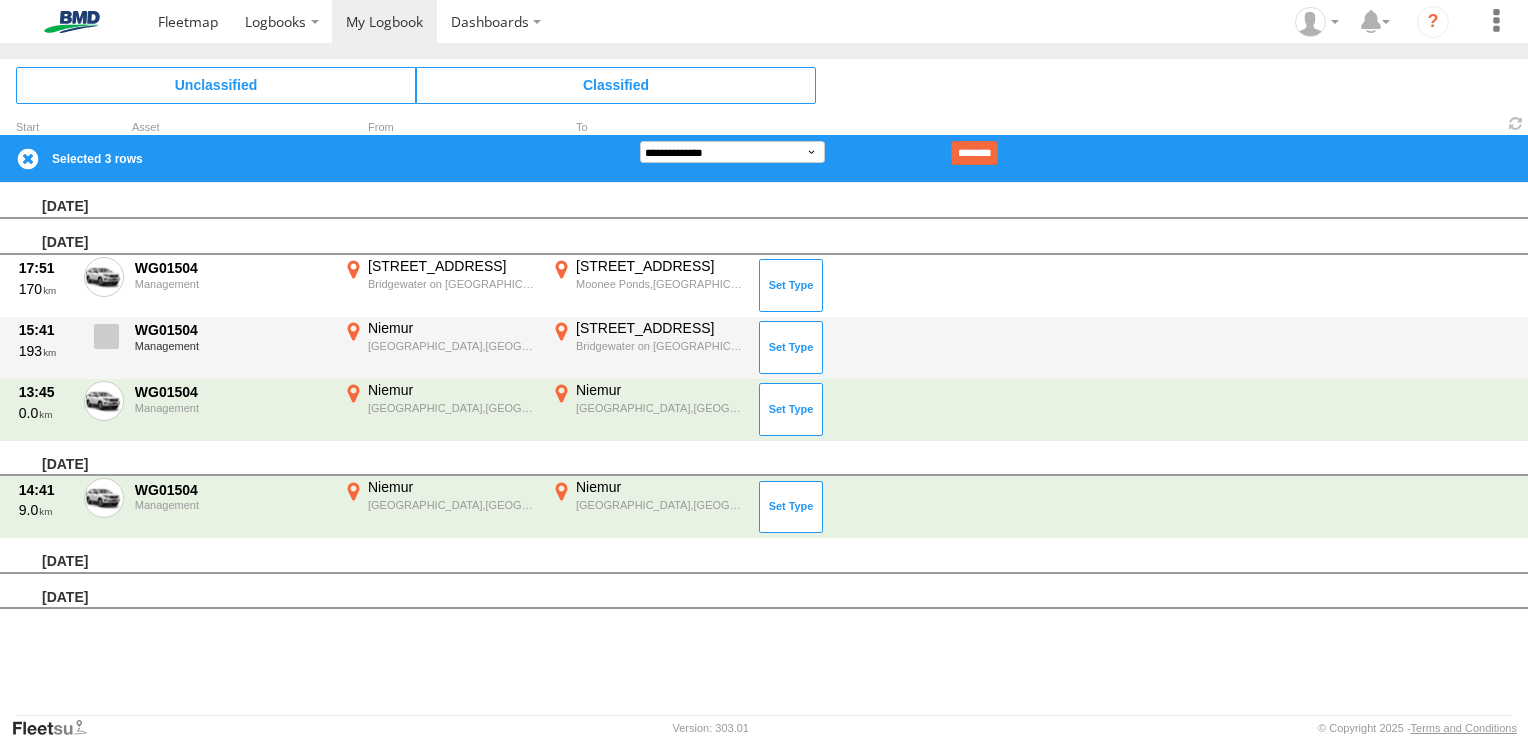 click at bounding box center (106, 336) 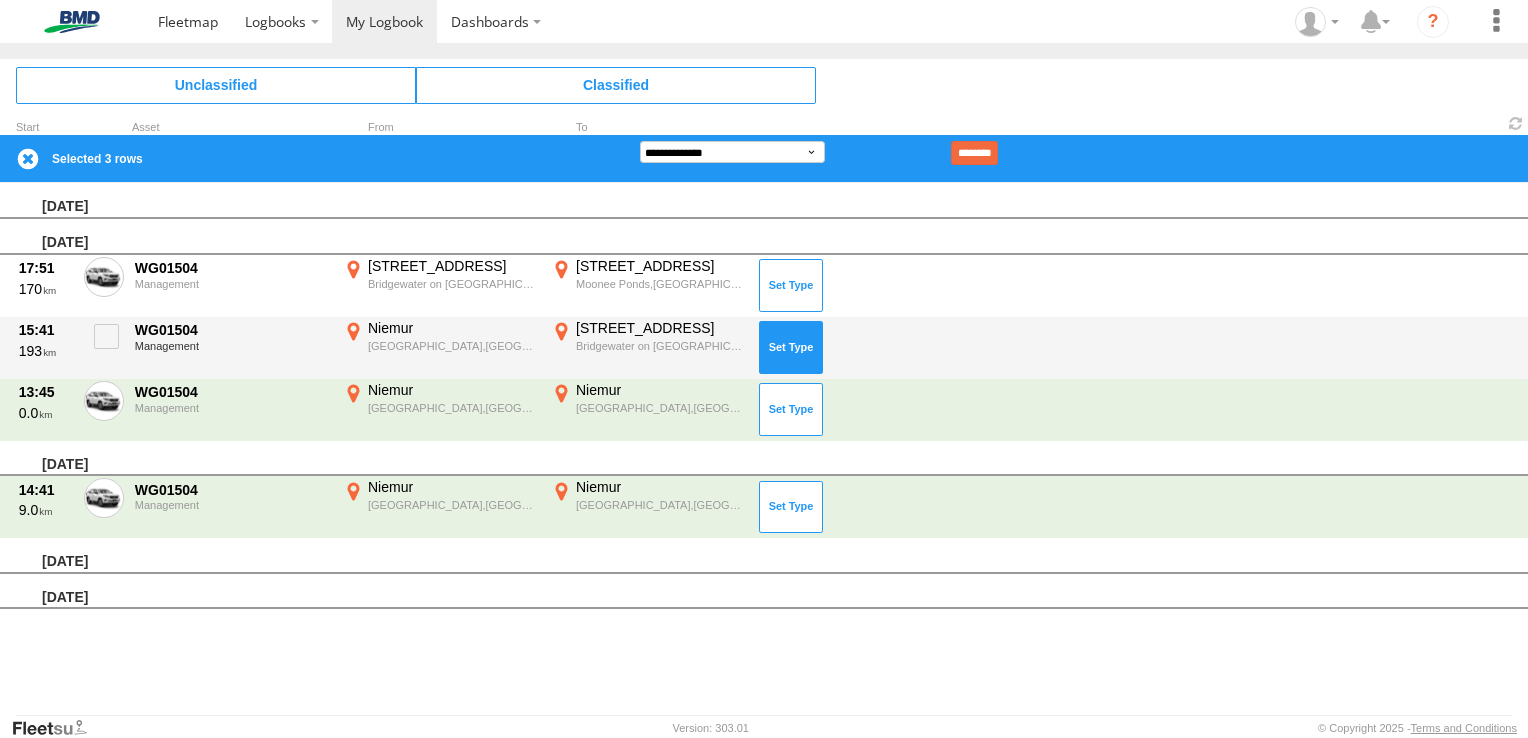 click at bounding box center (791, 347) 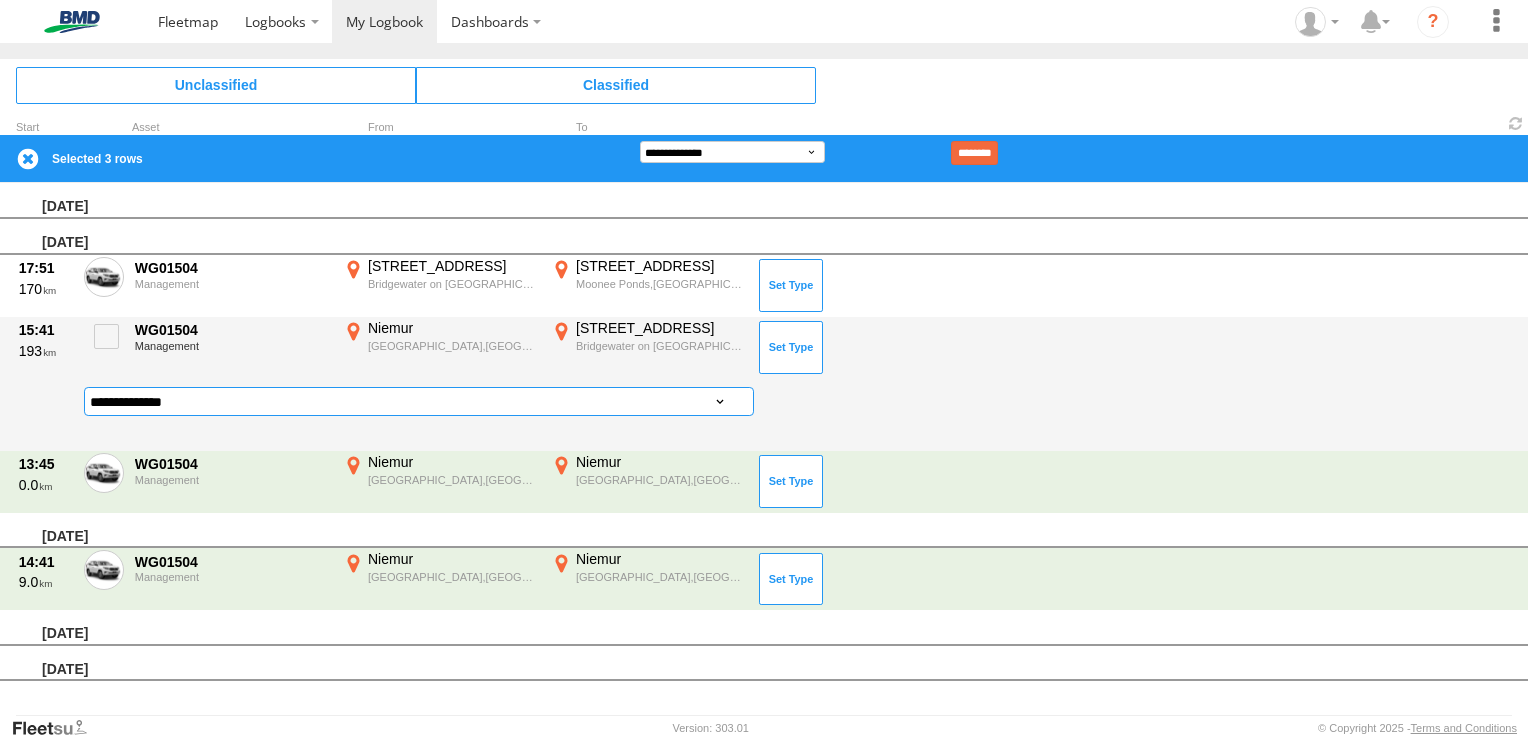click on "**********" at bounding box center [419, 401] 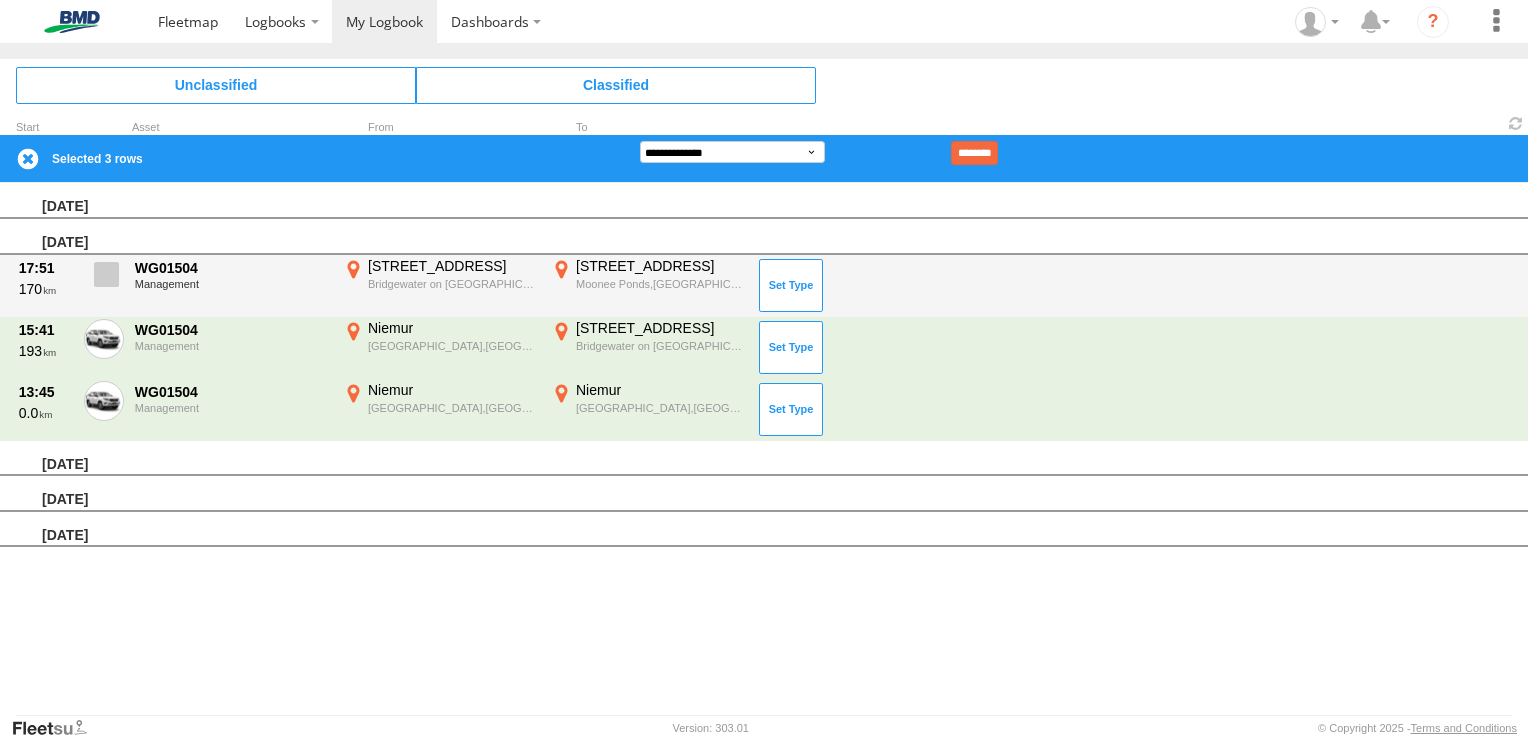 click at bounding box center [106, 274] 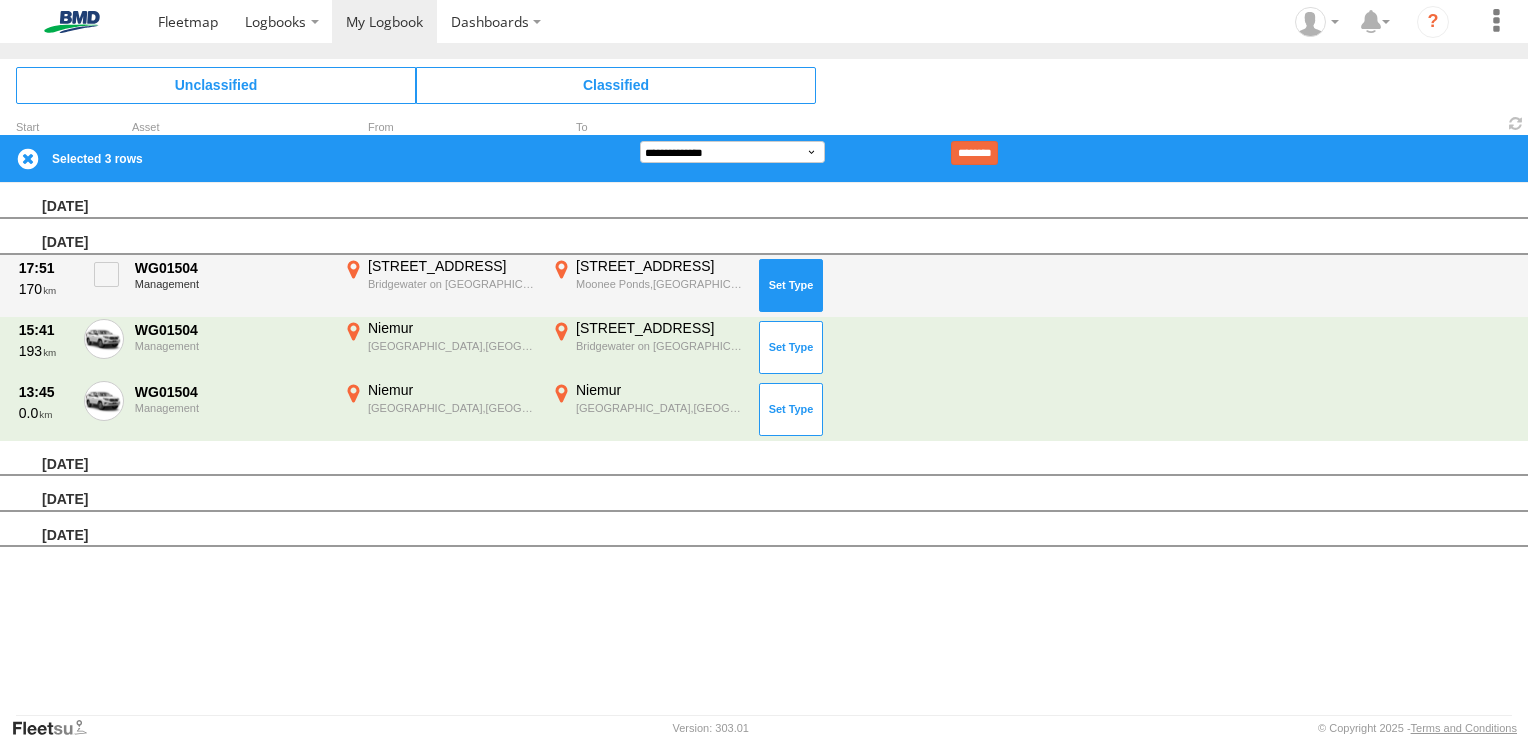click at bounding box center (791, 285) 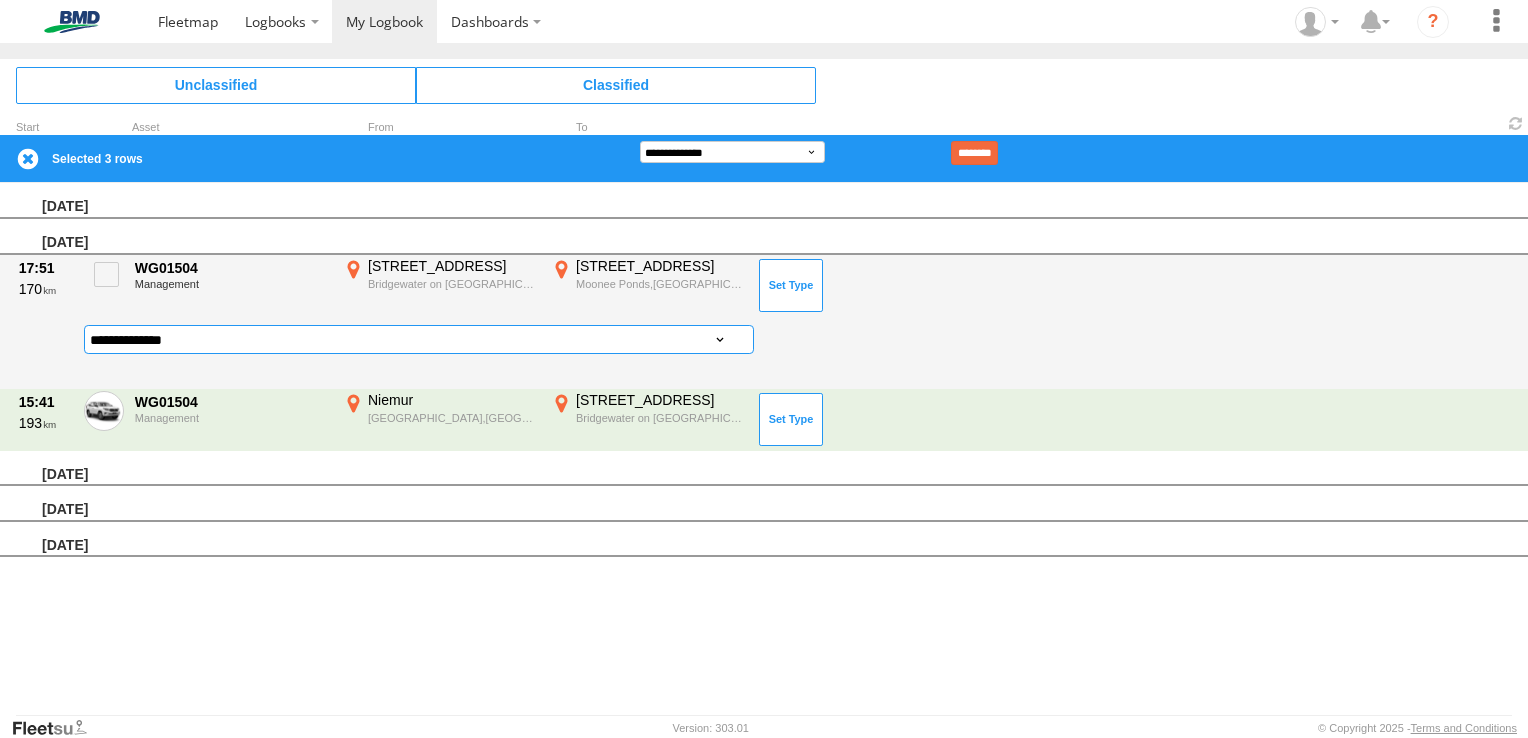 click on "**********" at bounding box center [419, 339] 